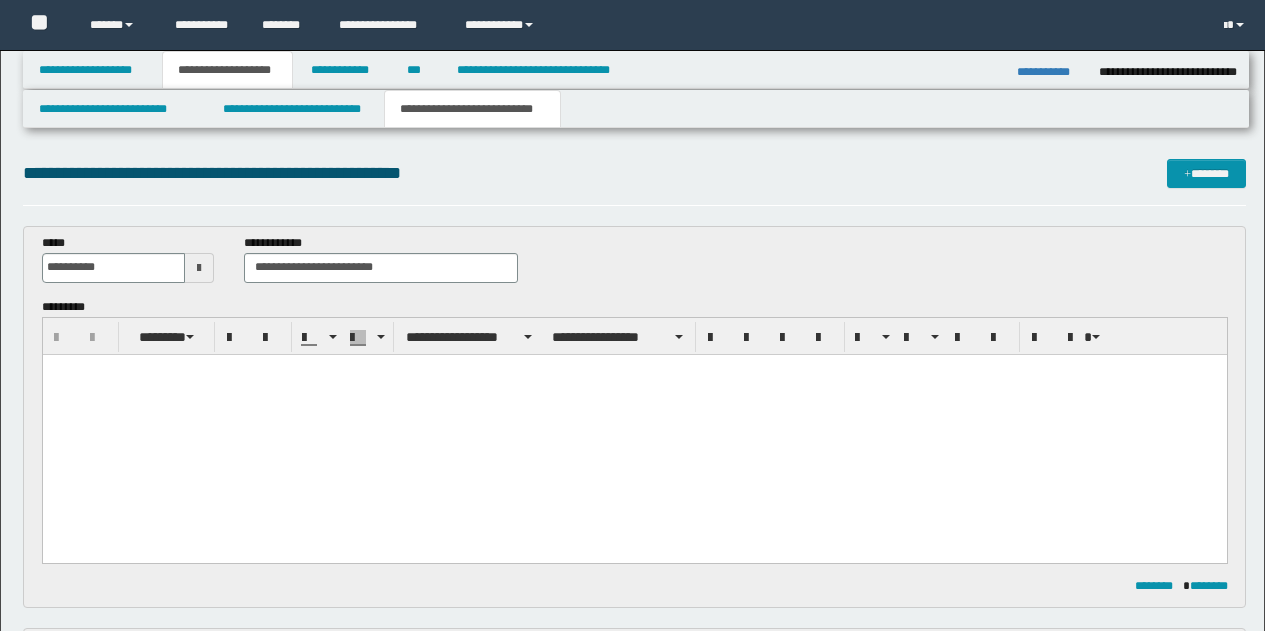 scroll, scrollTop: 400, scrollLeft: 0, axis: vertical 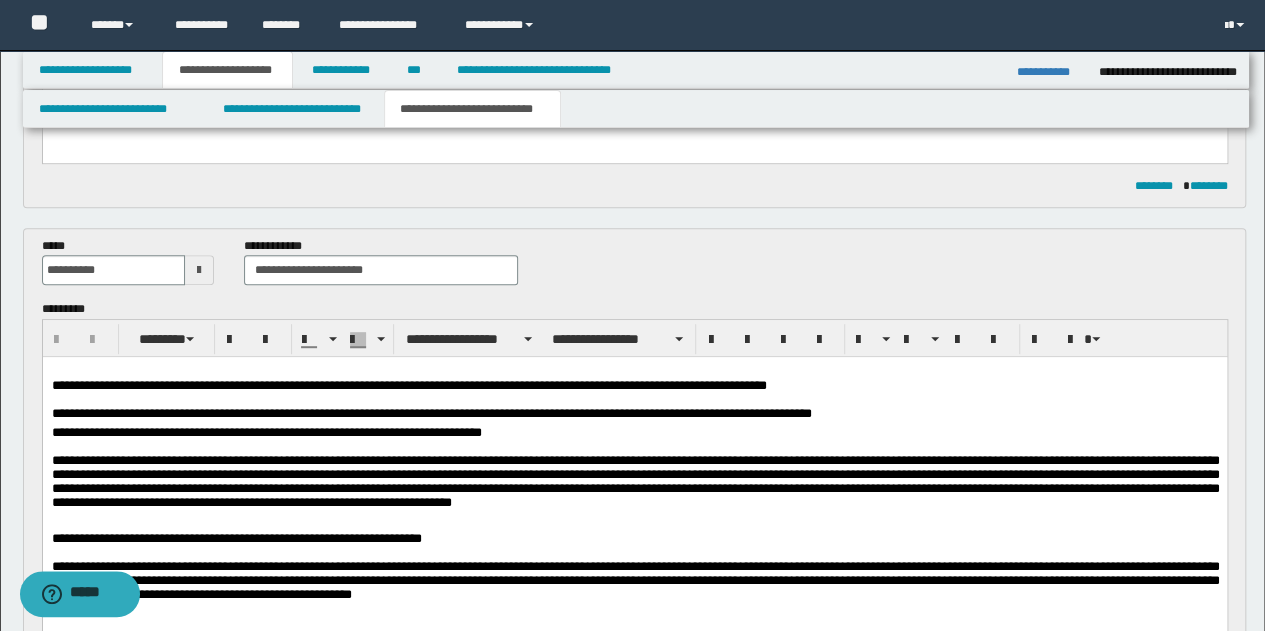 click on "**********" at bounding box center [472, 109] 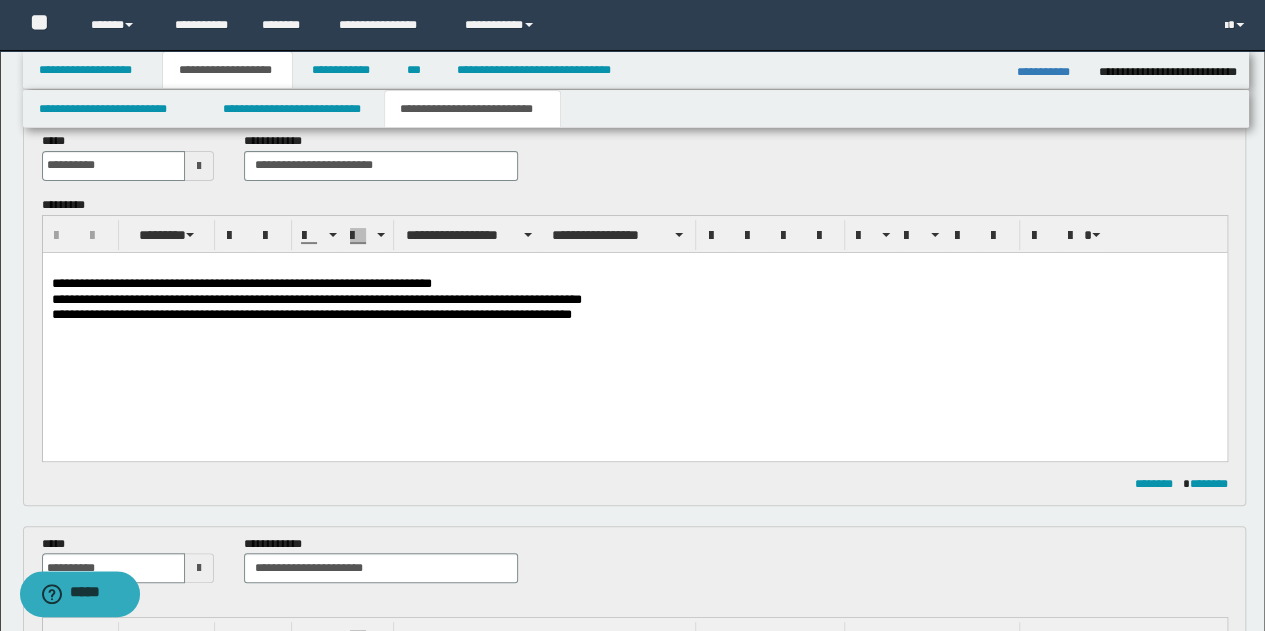 scroll, scrollTop: 100, scrollLeft: 0, axis: vertical 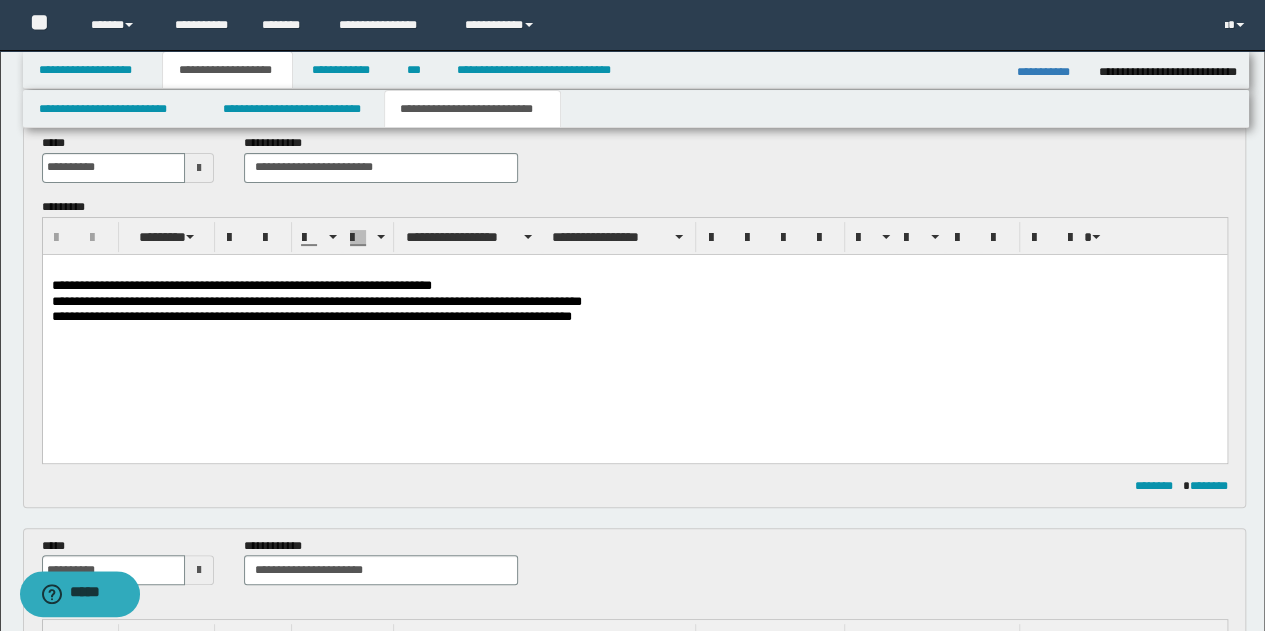 click on "**********" at bounding box center (472, 109) 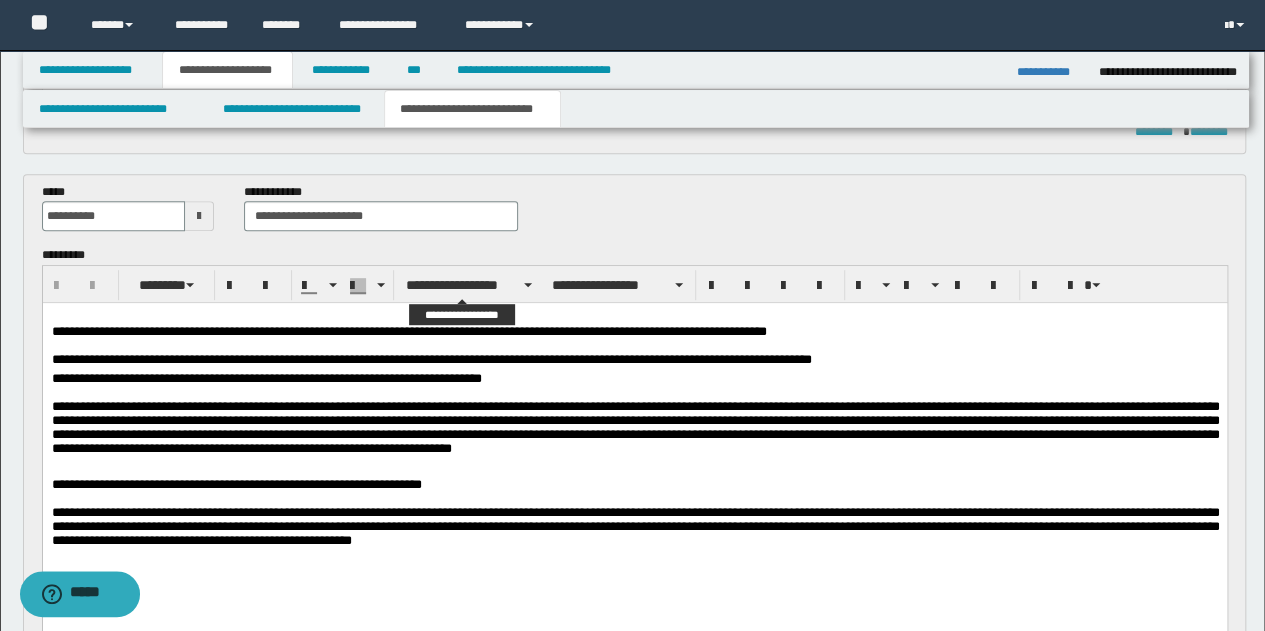 scroll, scrollTop: 500, scrollLeft: 0, axis: vertical 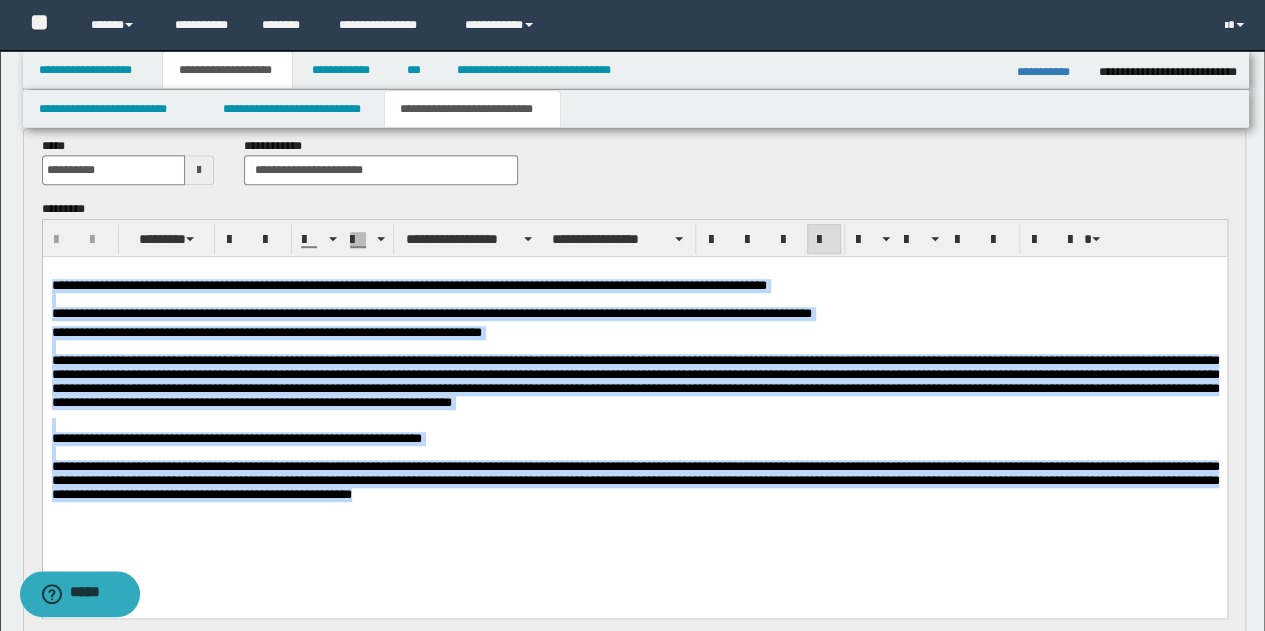 drag, startPoint x: 50, startPoint y: 285, endPoint x: 510, endPoint y: 519, distance: 516.09686 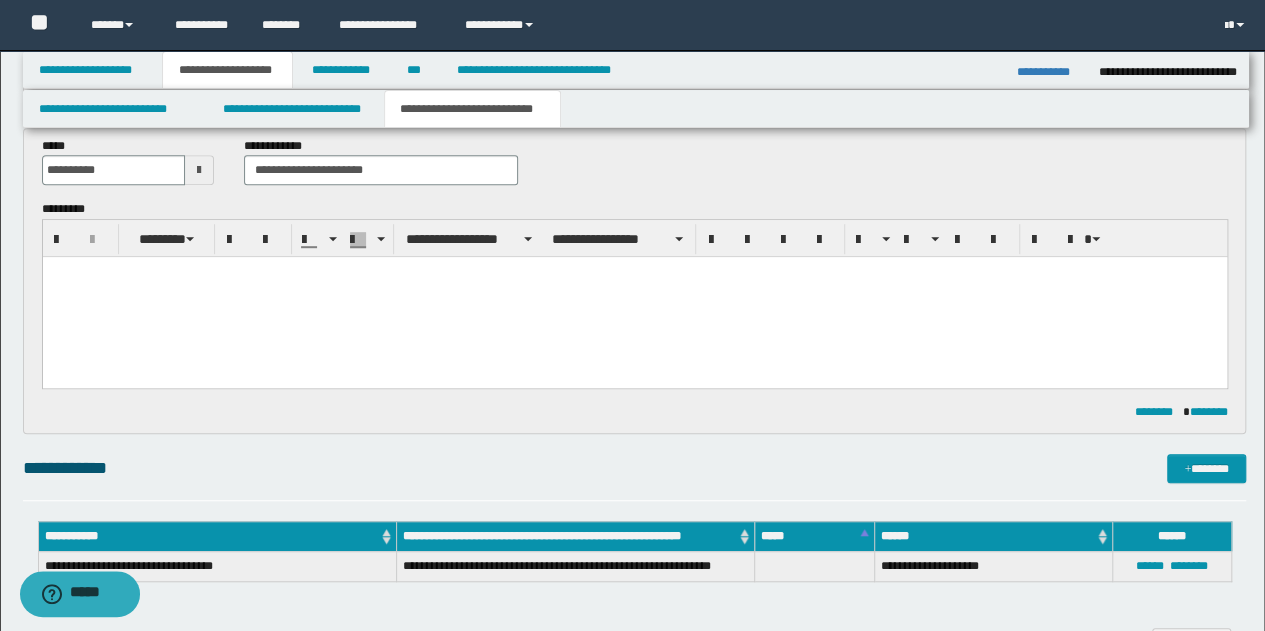 paste 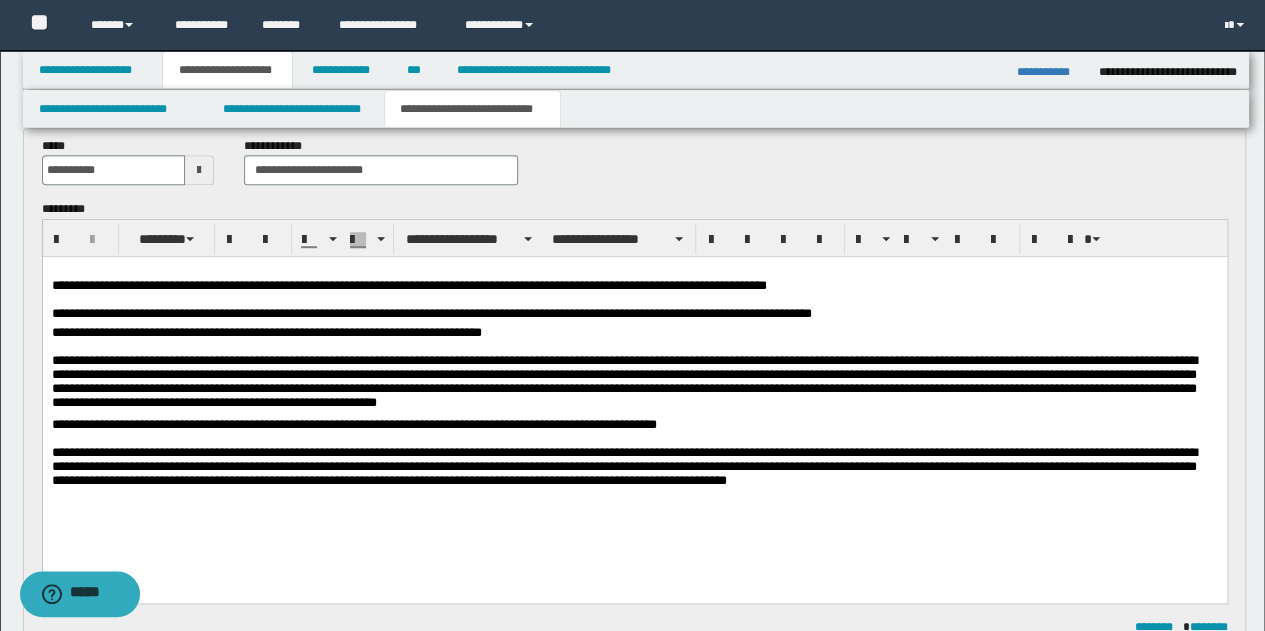 click on "**********" at bounding box center [634, 295] 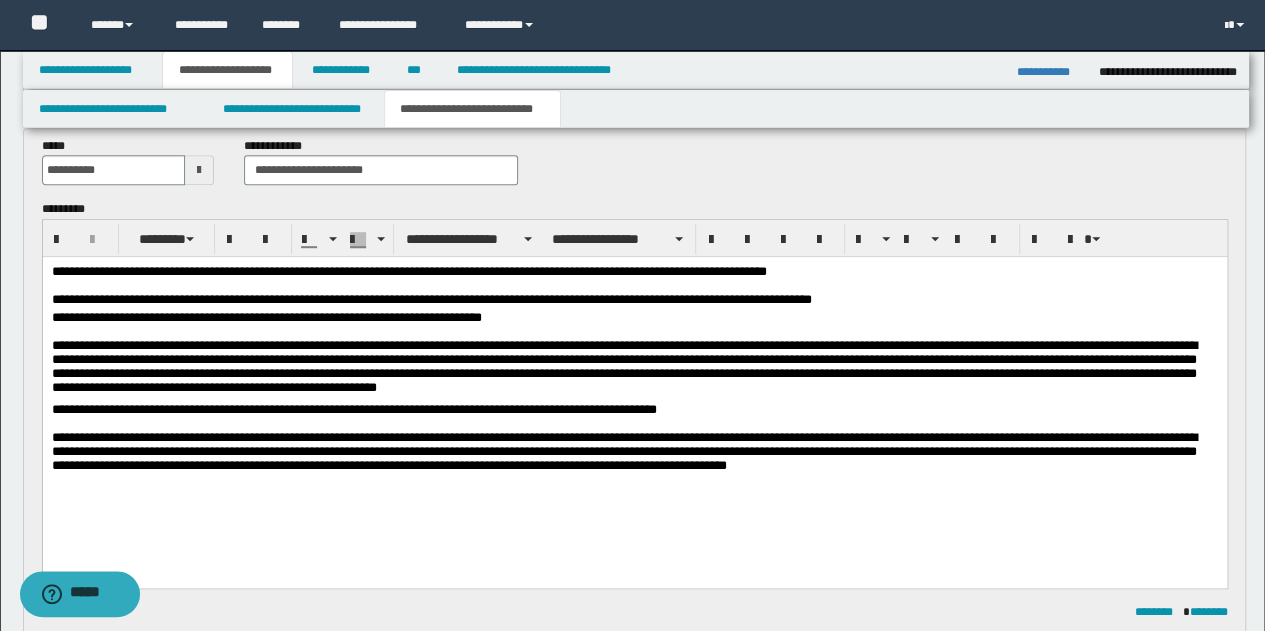 click on "**********" at bounding box center [634, 288] 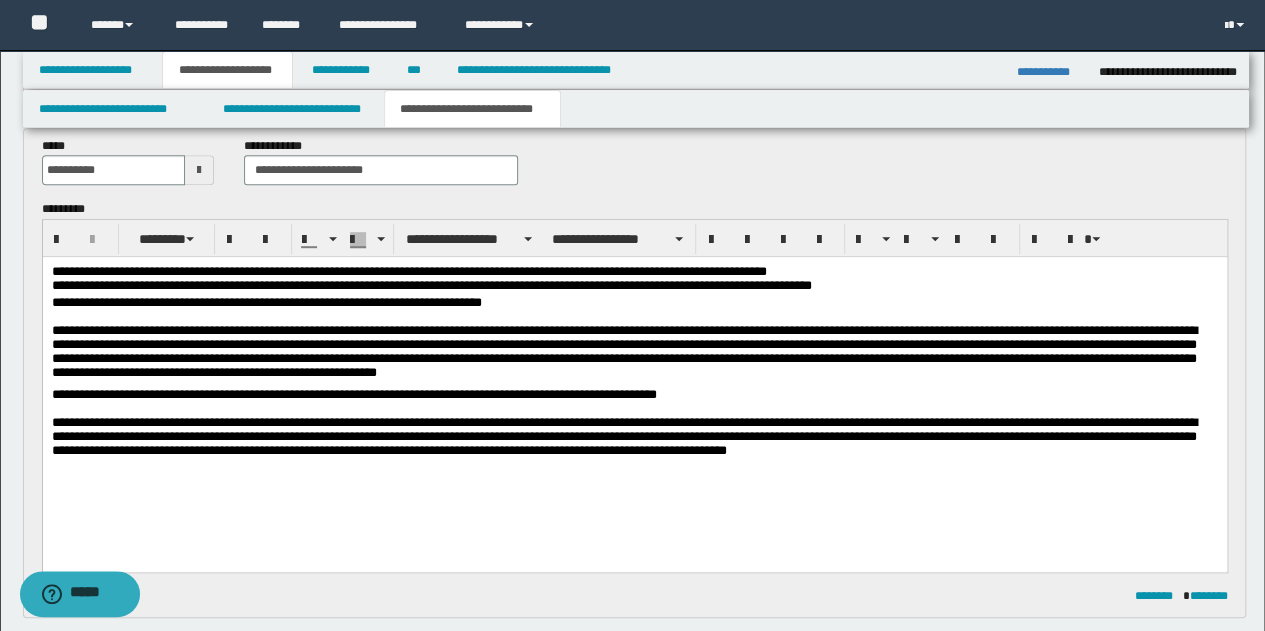 click on "**********" at bounding box center (634, 342) 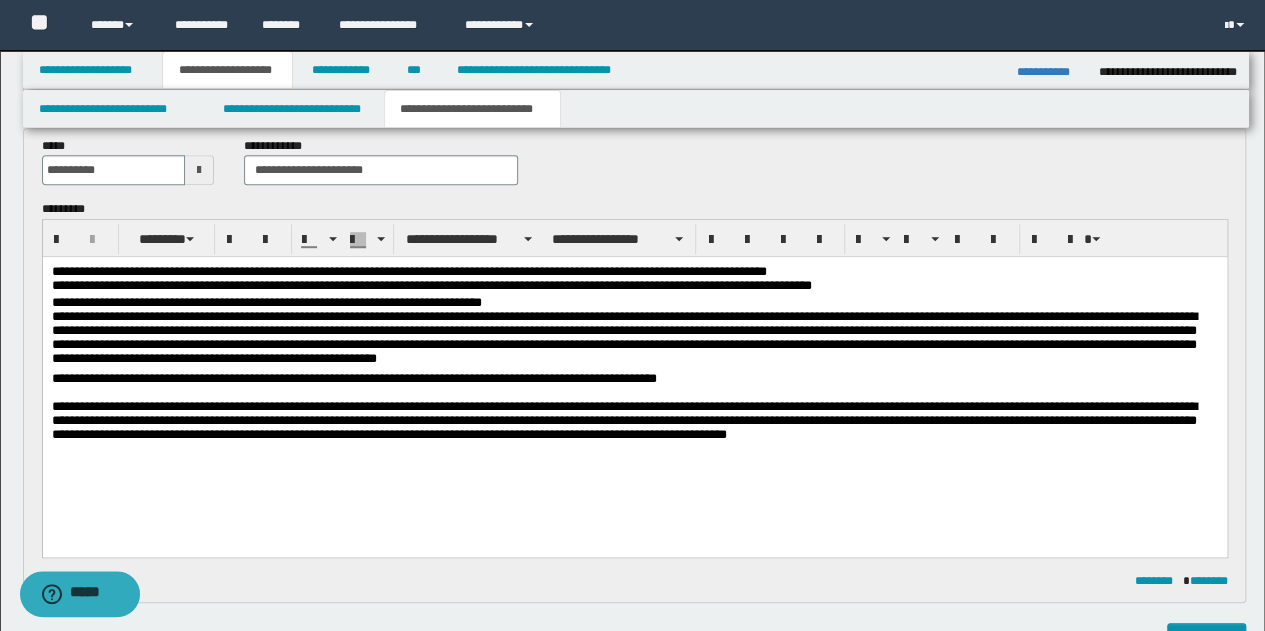 click on "**********" at bounding box center (634, 410) 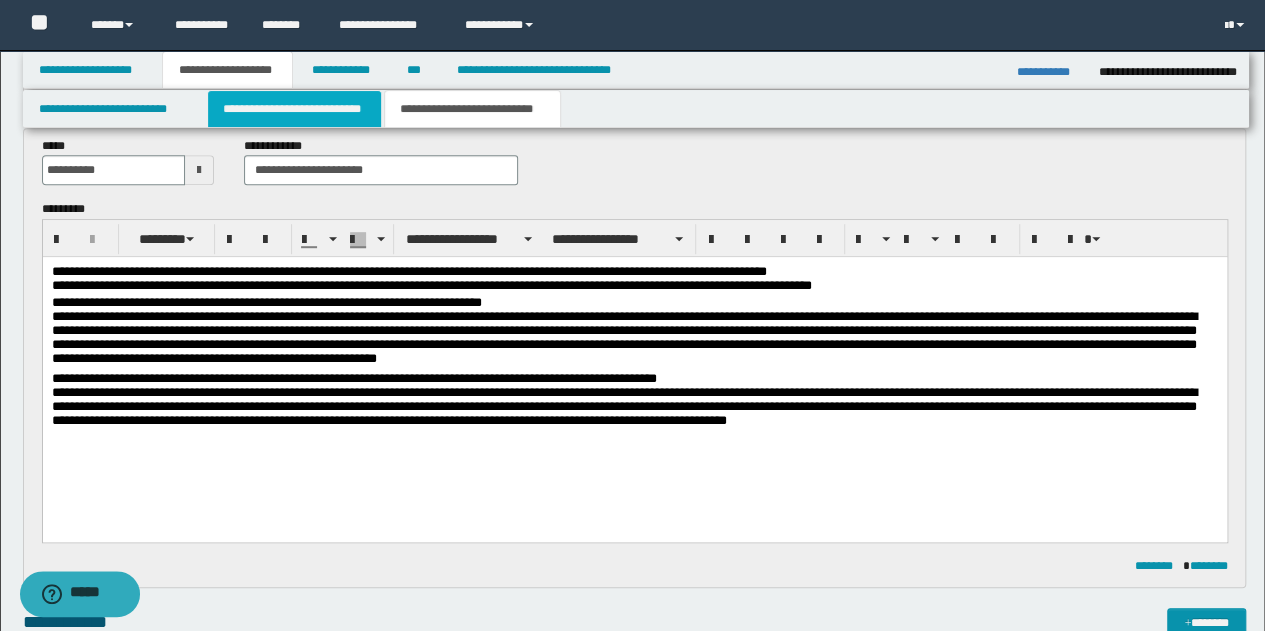 click on "**********" at bounding box center (294, 109) 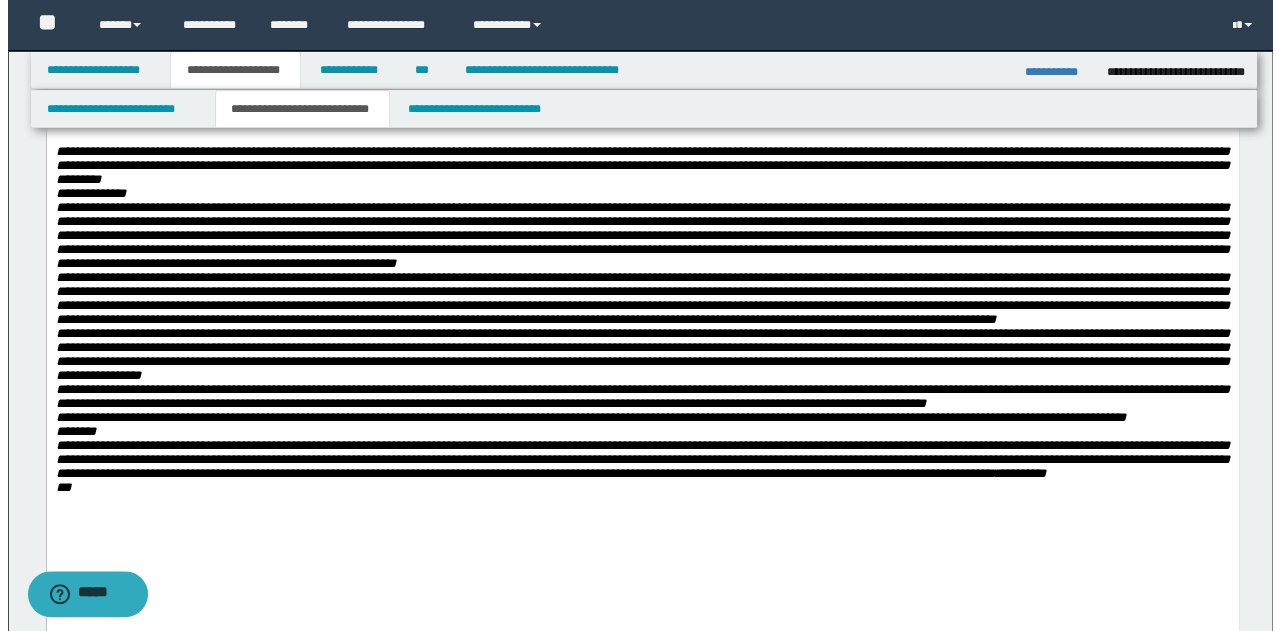 scroll, scrollTop: 0, scrollLeft: 0, axis: both 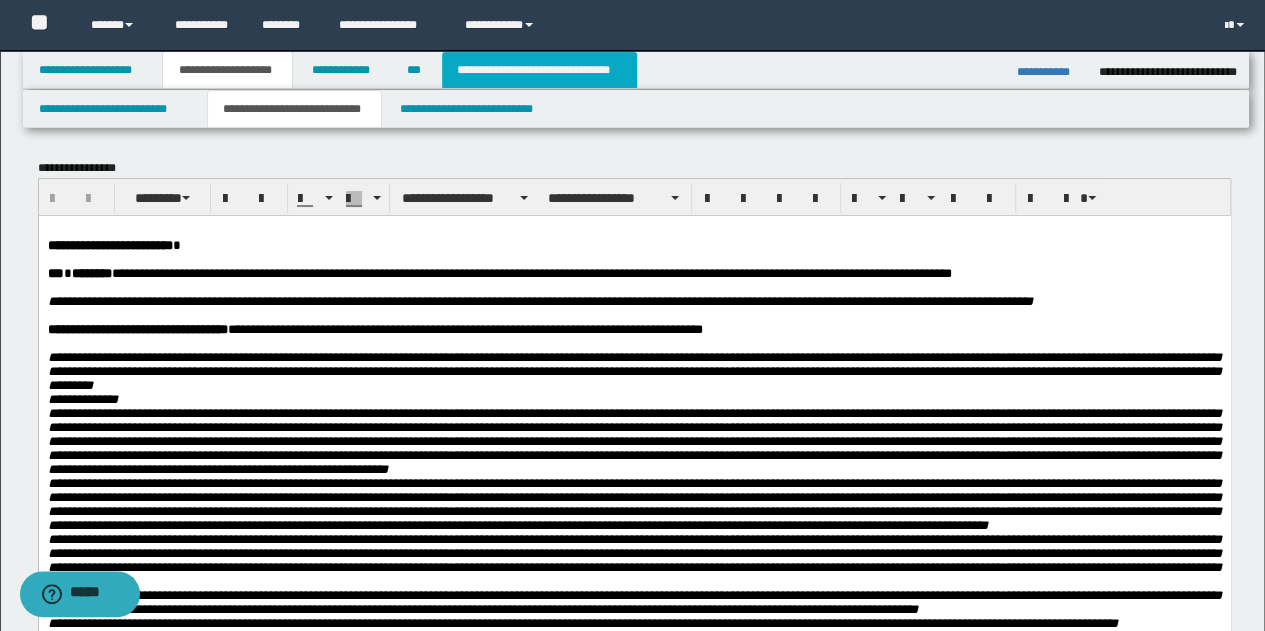 click on "**********" at bounding box center [539, 70] 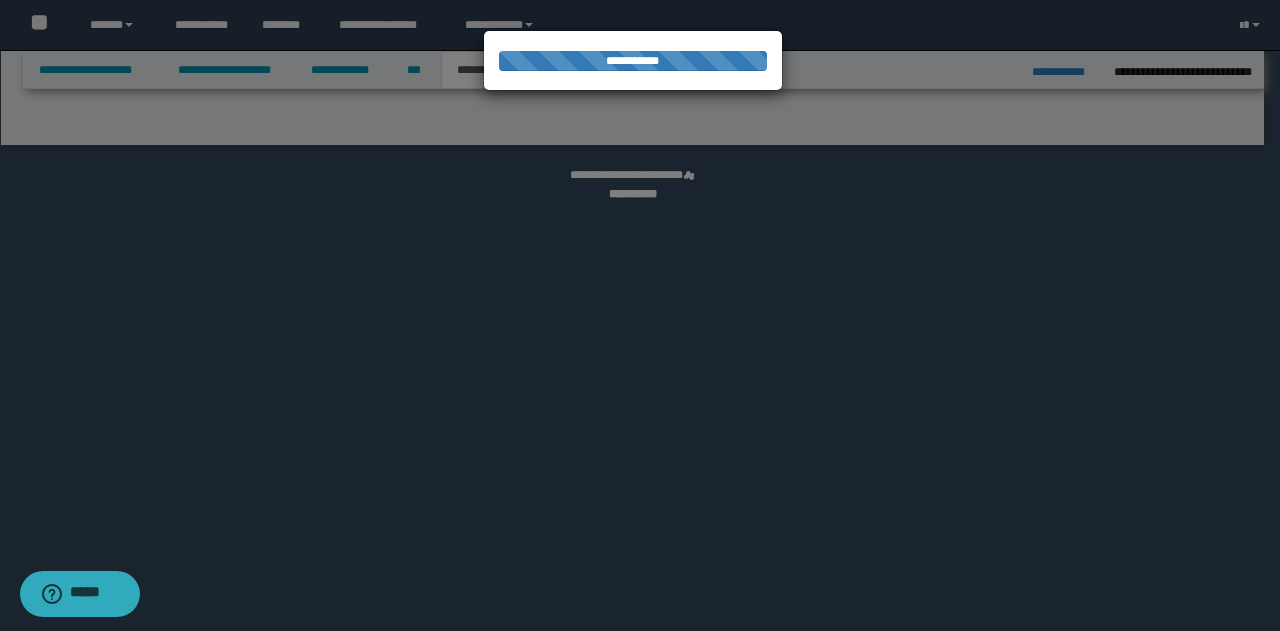 select on "*" 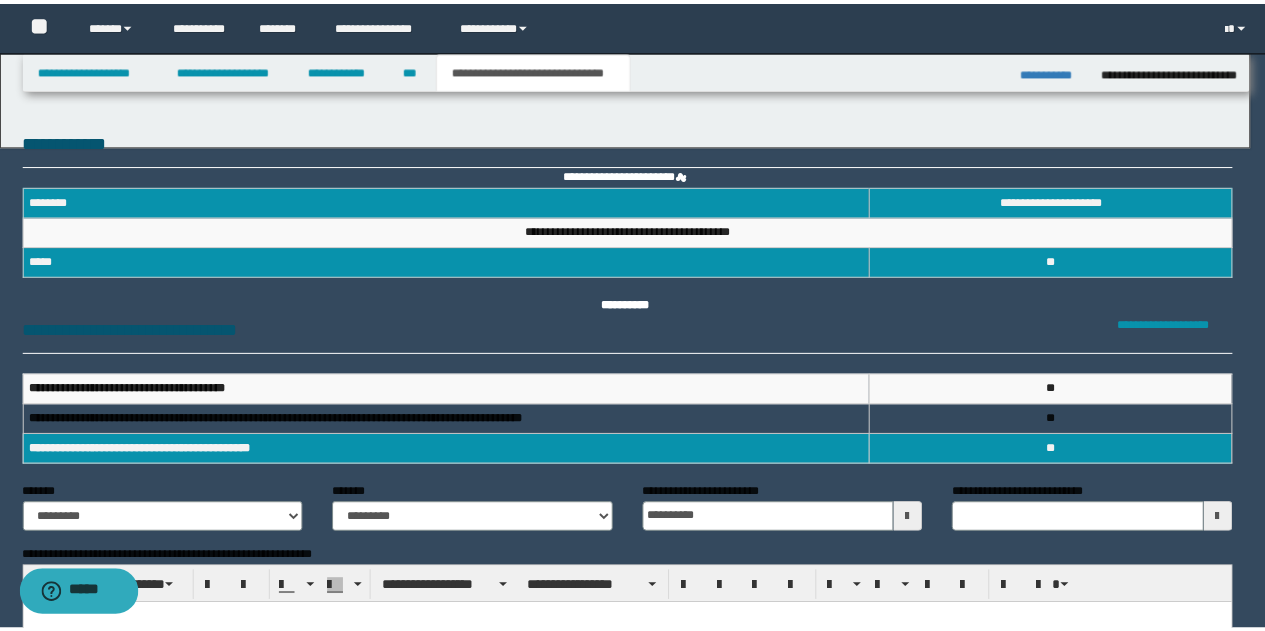 scroll, scrollTop: 0, scrollLeft: 0, axis: both 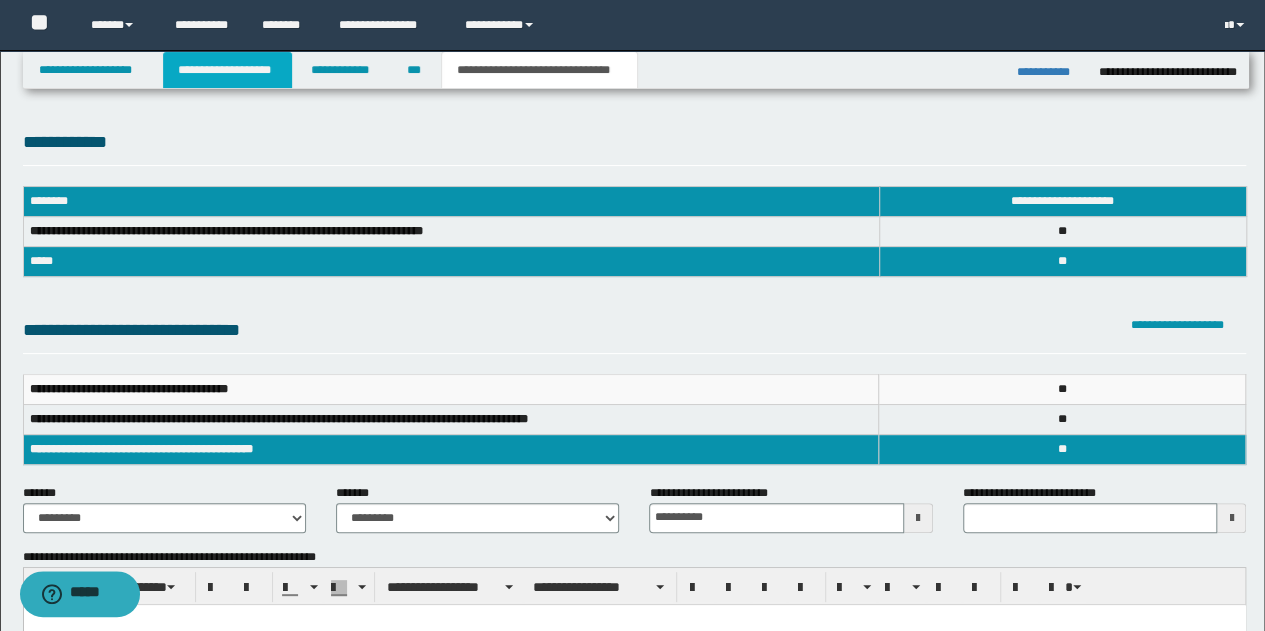 click on "**********" at bounding box center (227, 70) 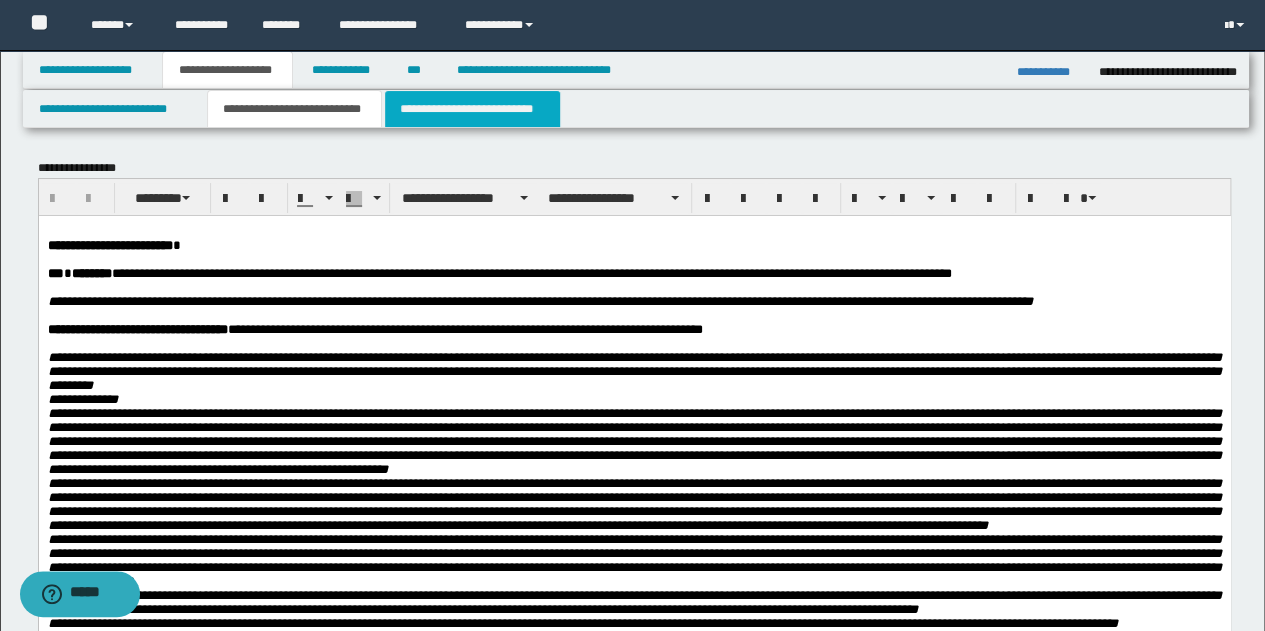 click on "**********" at bounding box center (472, 109) 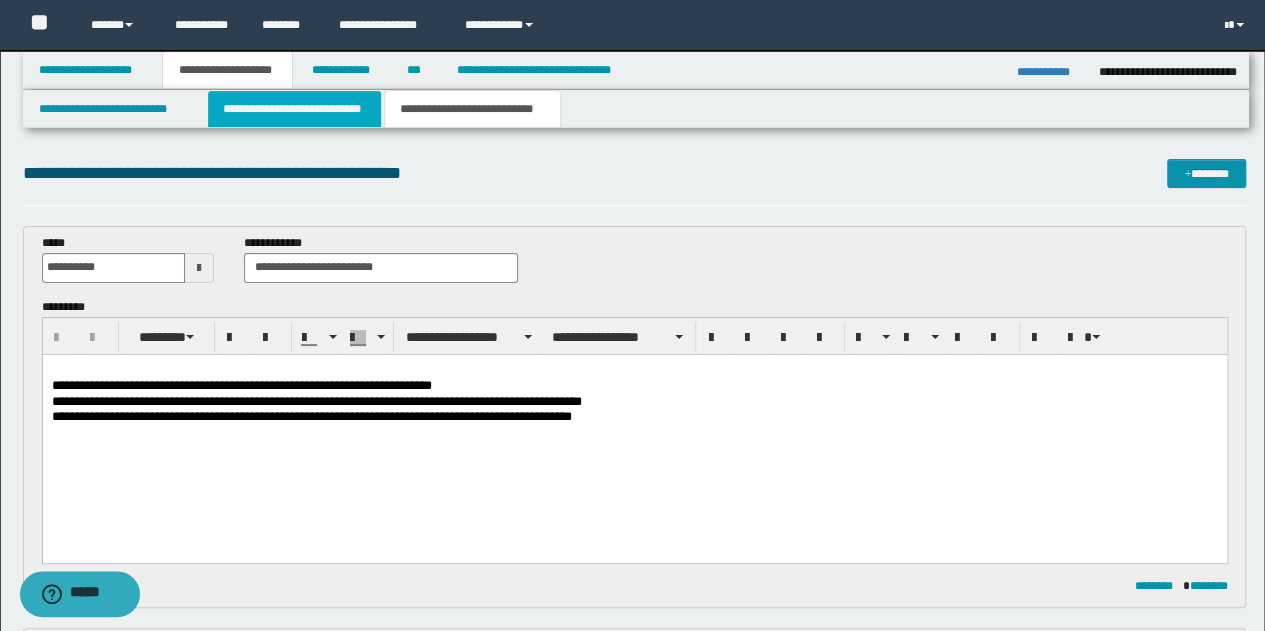 click on "**********" at bounding box center (294, 109) 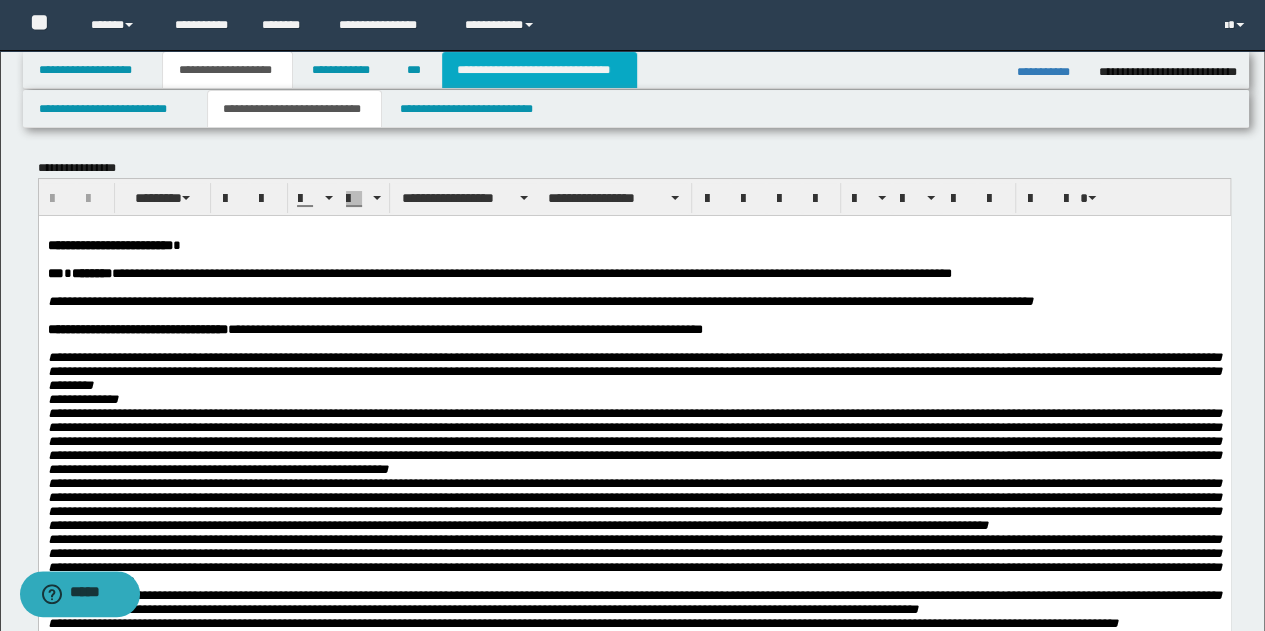 click on "**********" at bounding box center (539, 70) 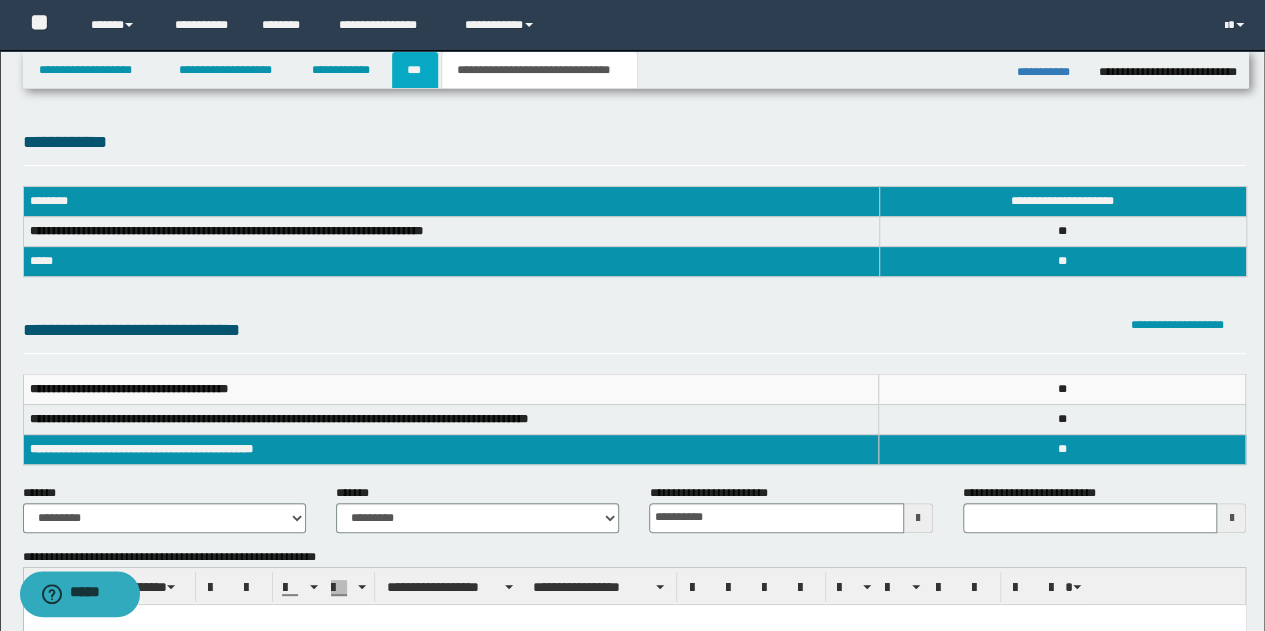 click on "***" at bounding box center (415, 70) 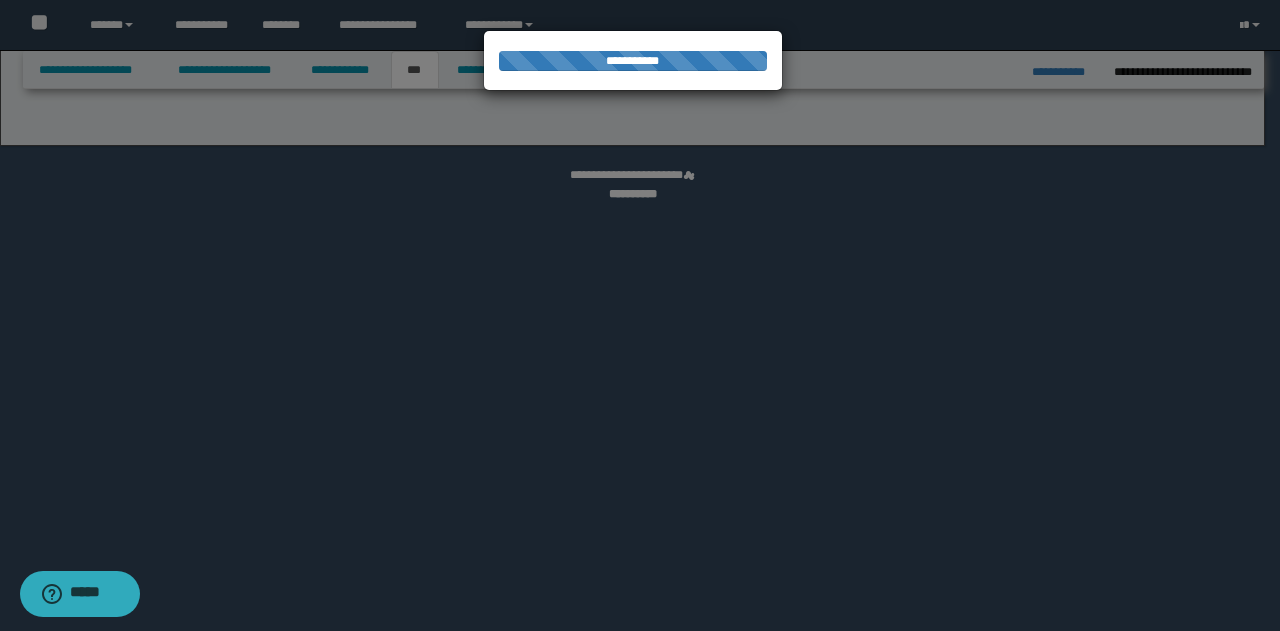 select on "*" 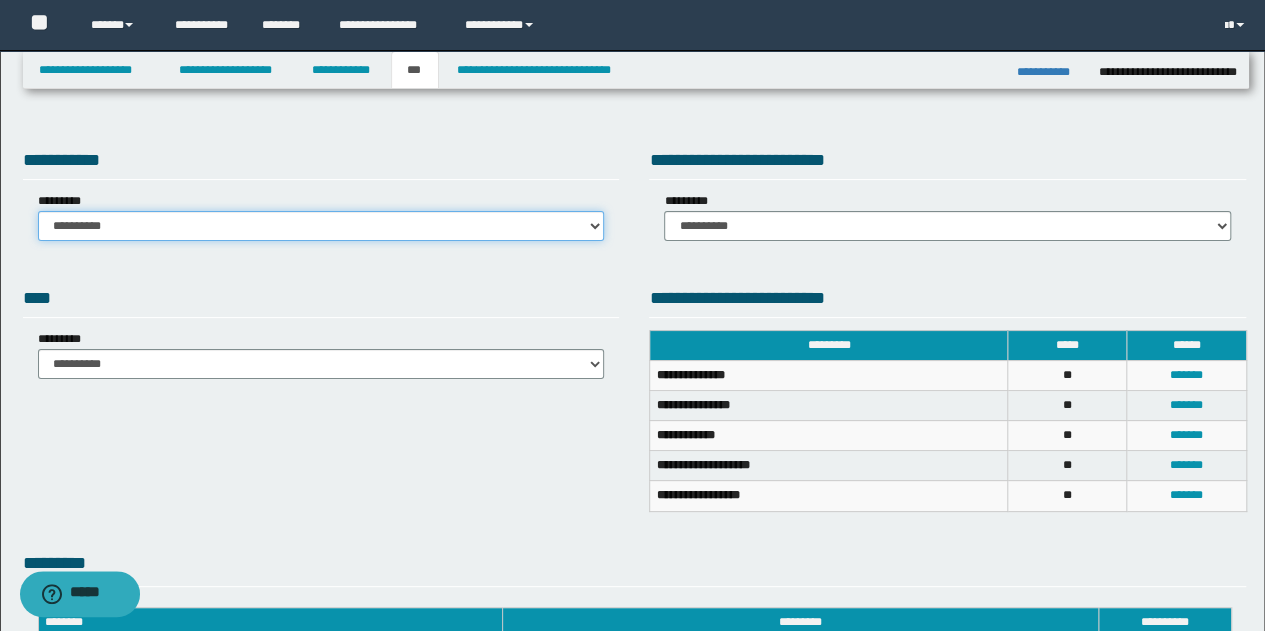 click on "**********" at bounding box center (321, 226) 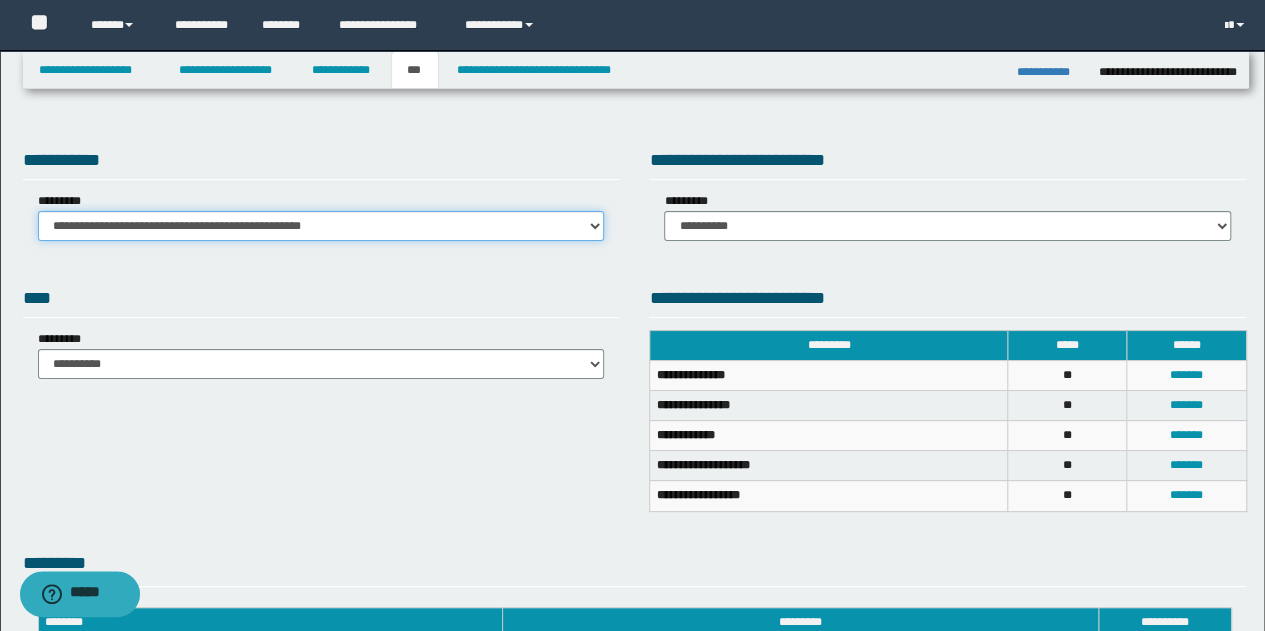 click on "**********" at bounding box center (321, 226) 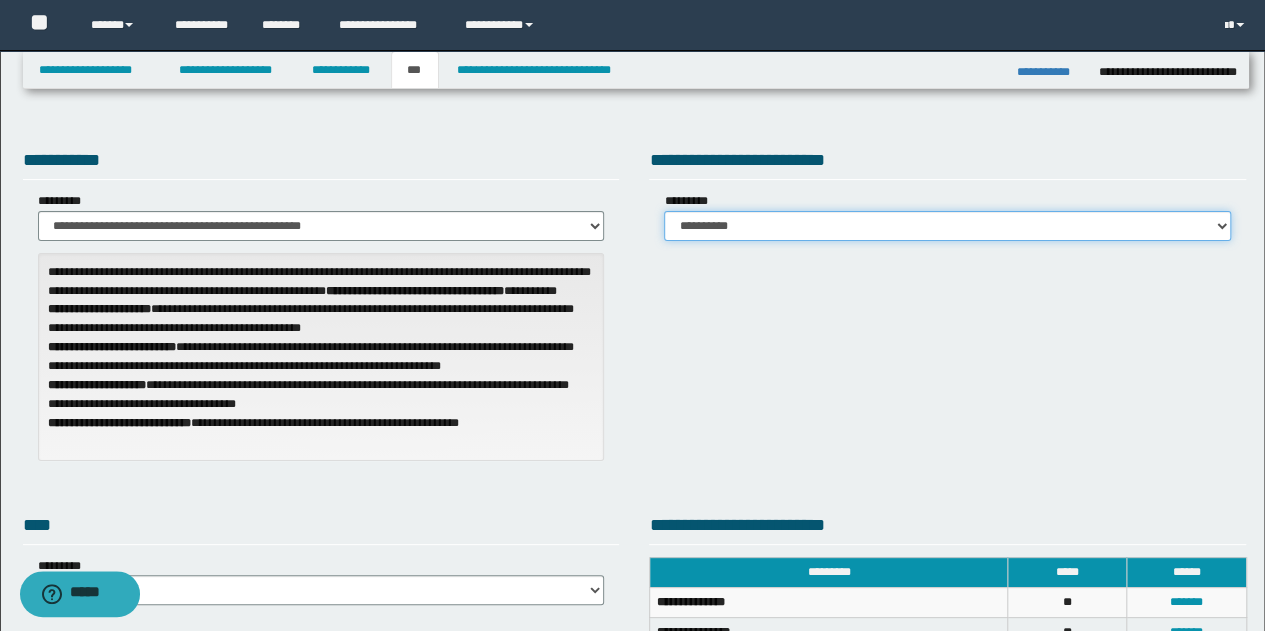 click on "**********" at bounding box center (947, 226) 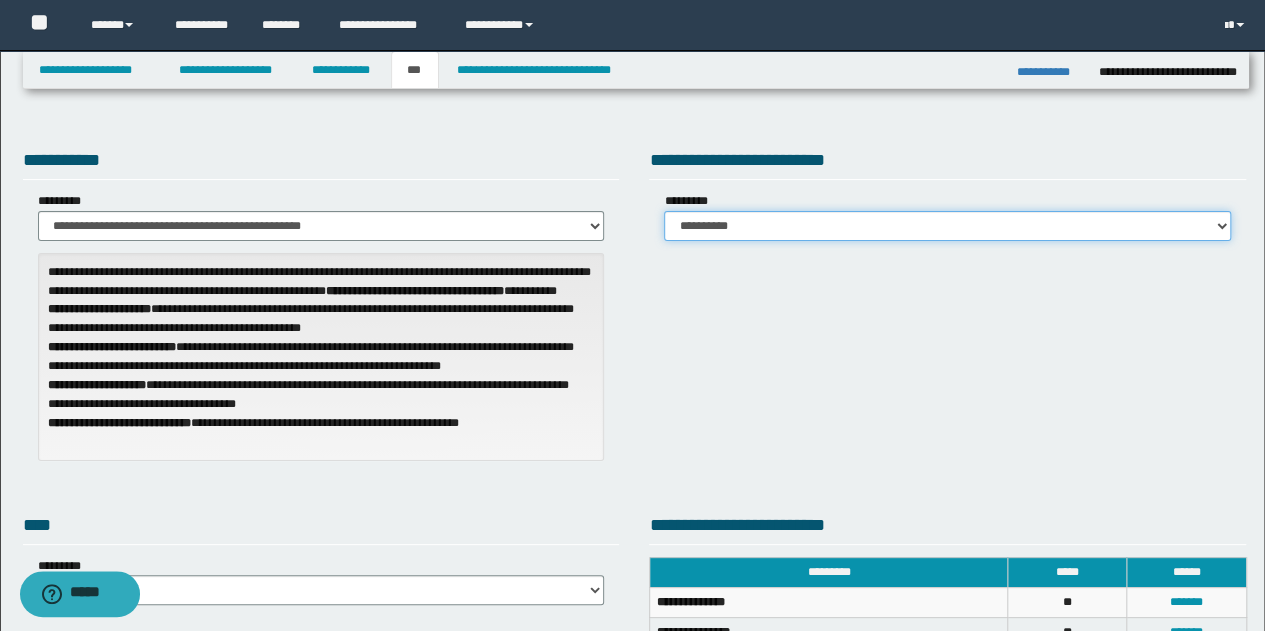 select on "*" 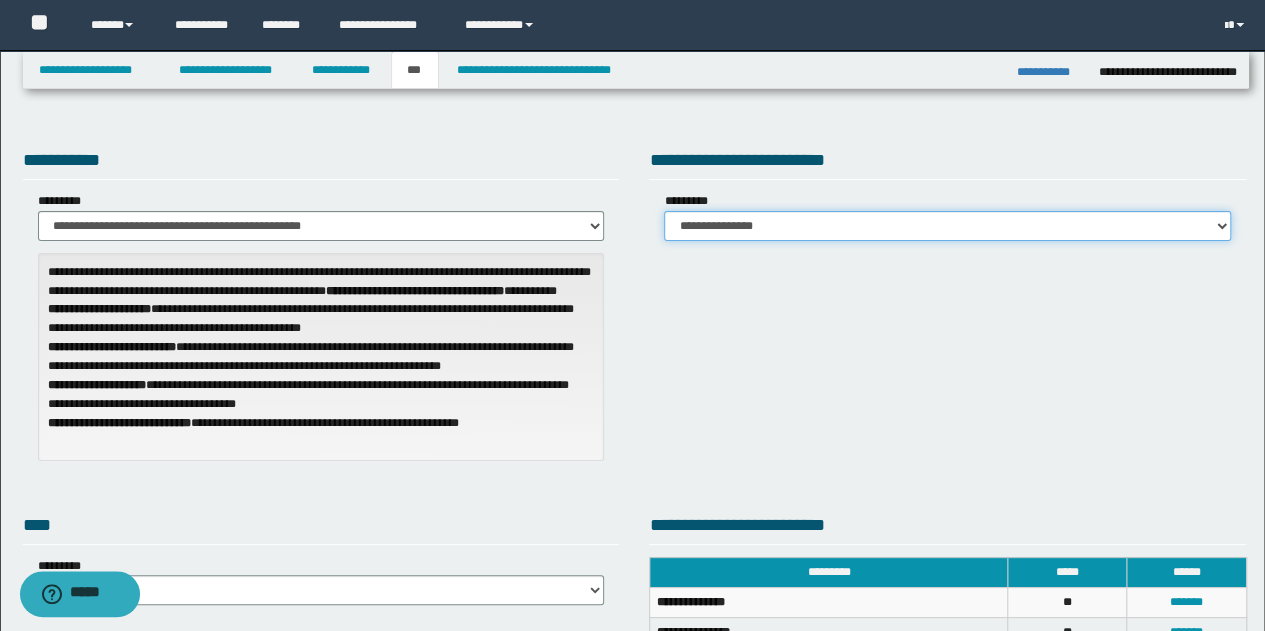 click on "**********" at bounding box center (947, 226) 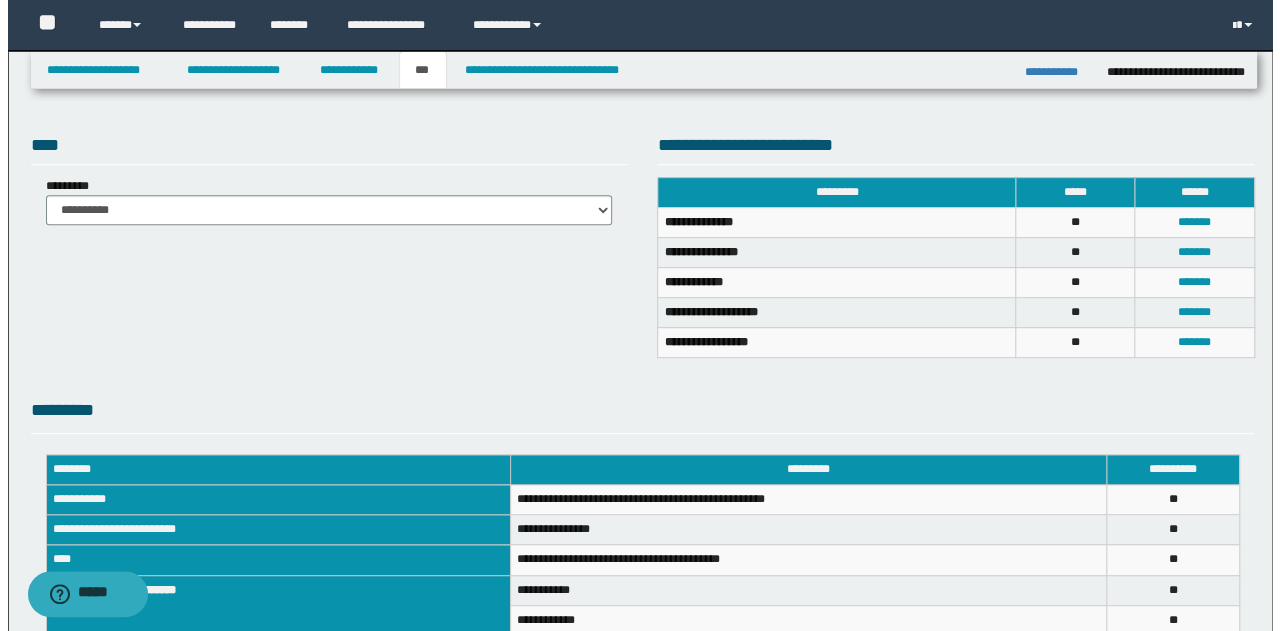 scroll, scrollTop: 400, scrollLeft: 0, axis: vertical 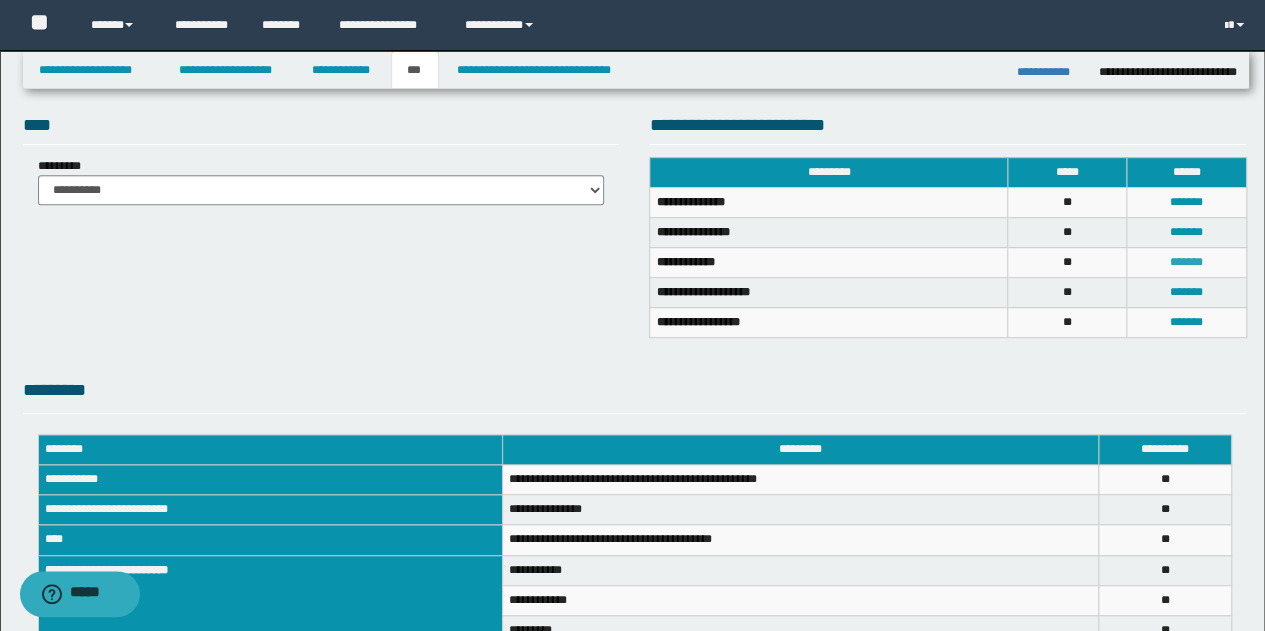 click on "*******" at bounding box center (1186, 262) 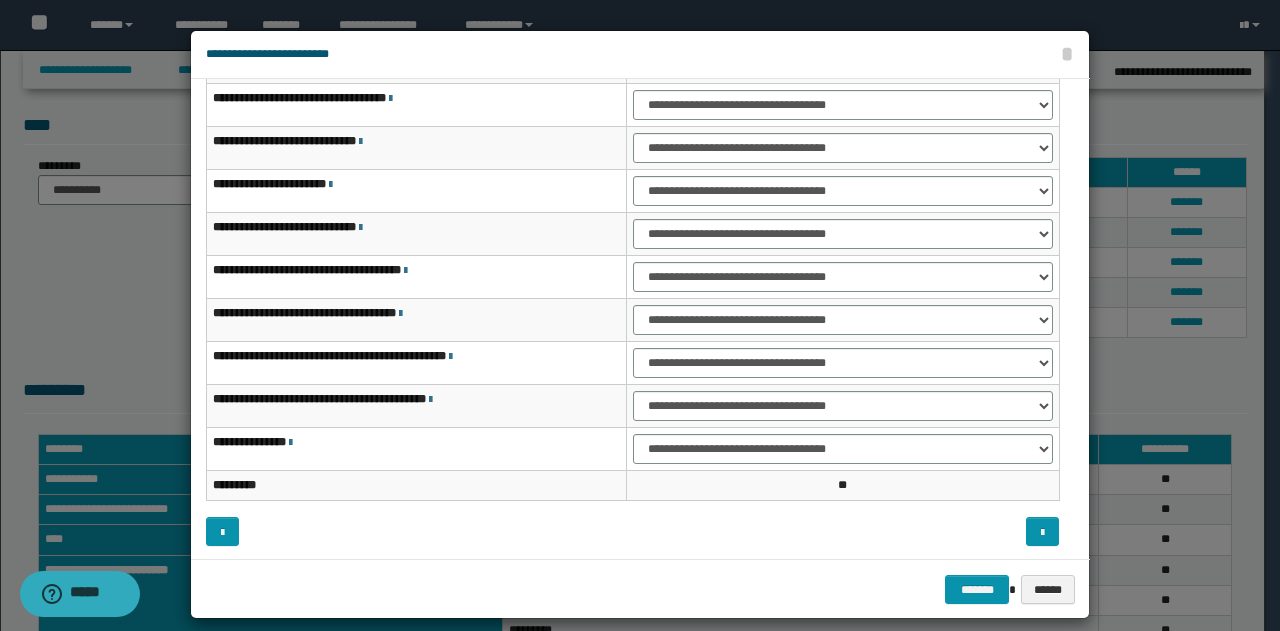 scroll, scrollTop: 116, scrollLeft: 0, axis: vertical 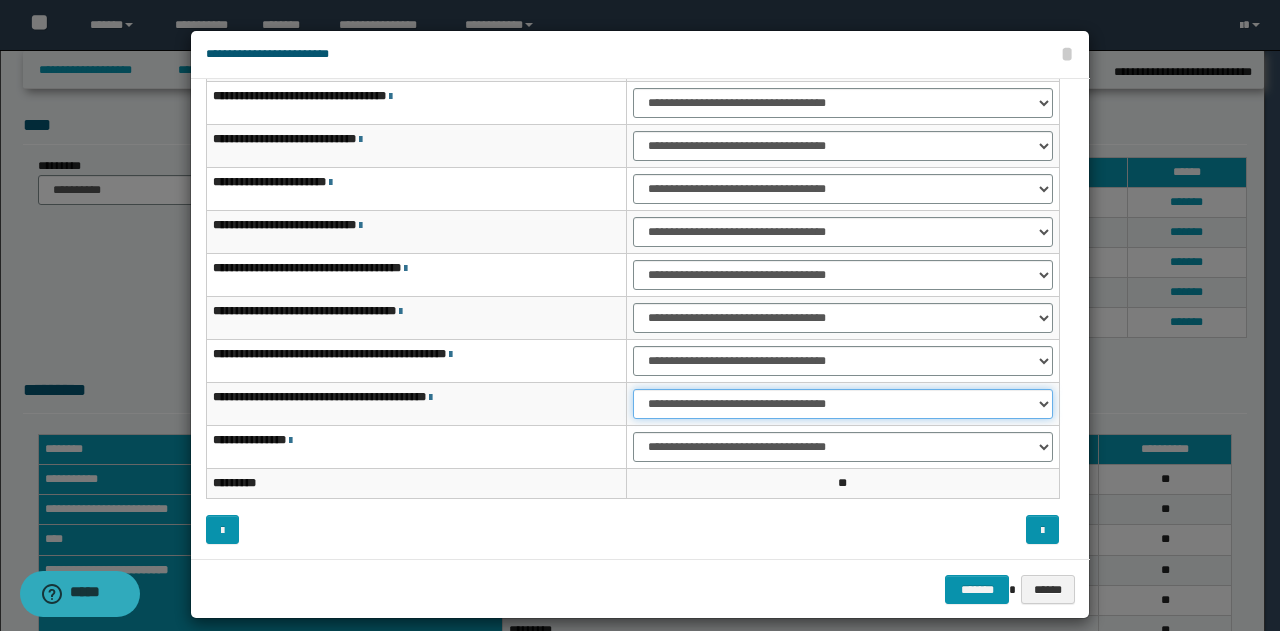 click on "**********" at bounding box center (843, 404) 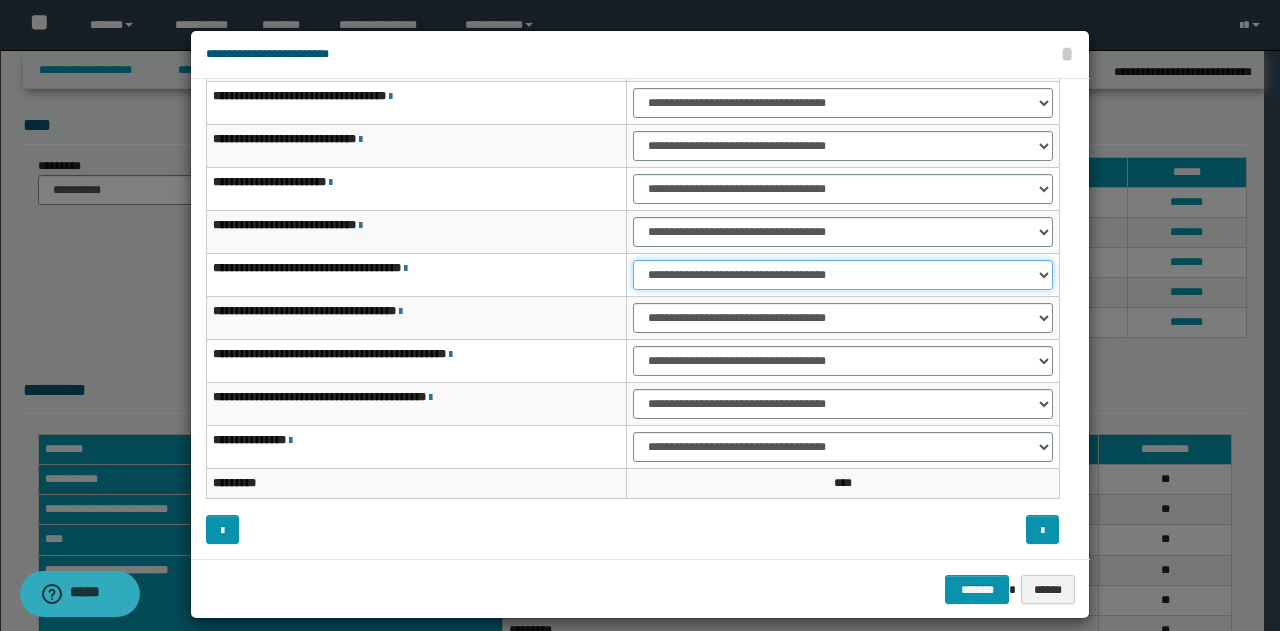 click on "**********" at bounding box center [843, 275] 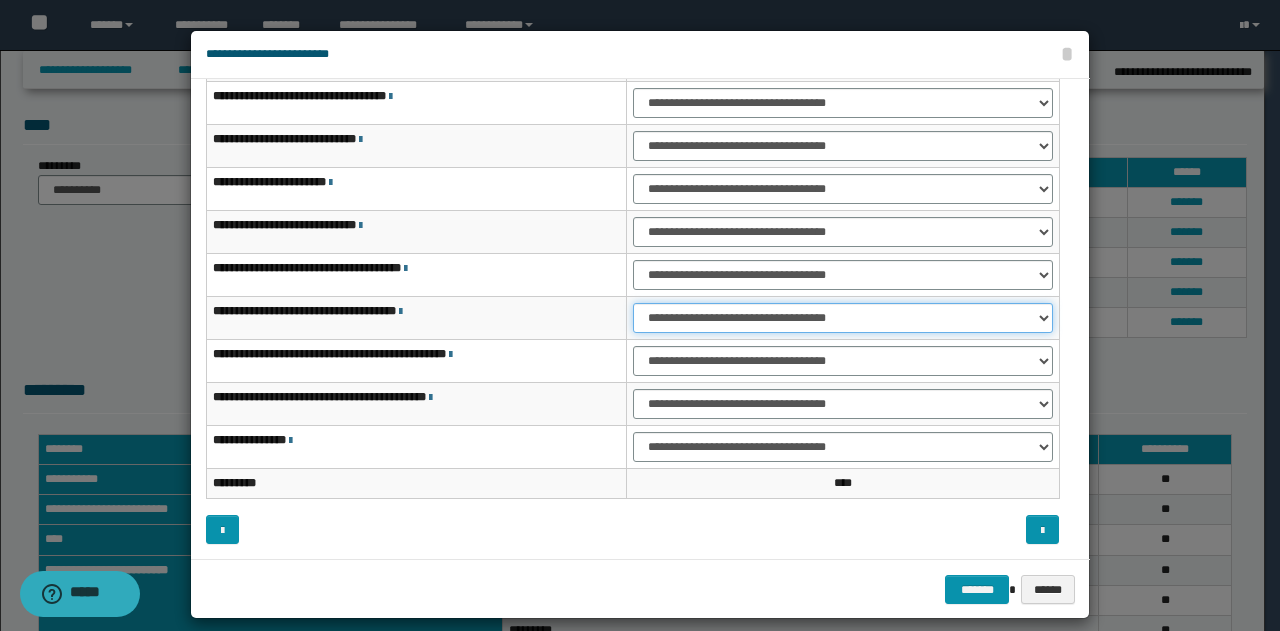 click on "**********" at bounding box center [843, 318] 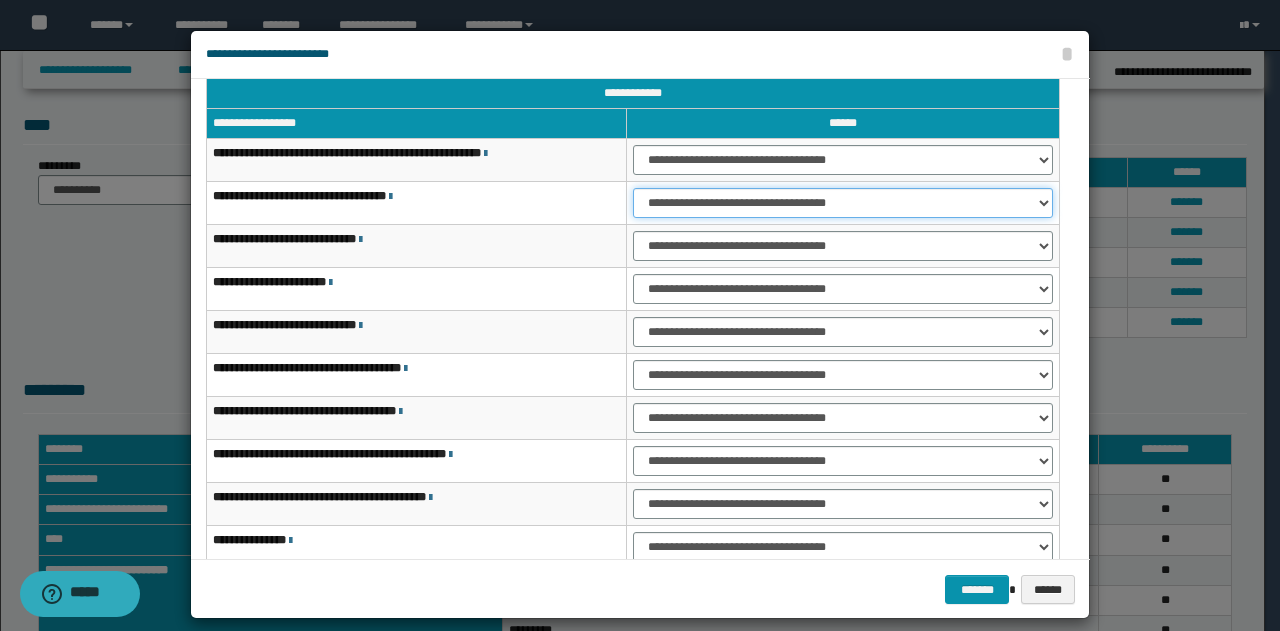 click on "**********" at bounding box center [843, 203] 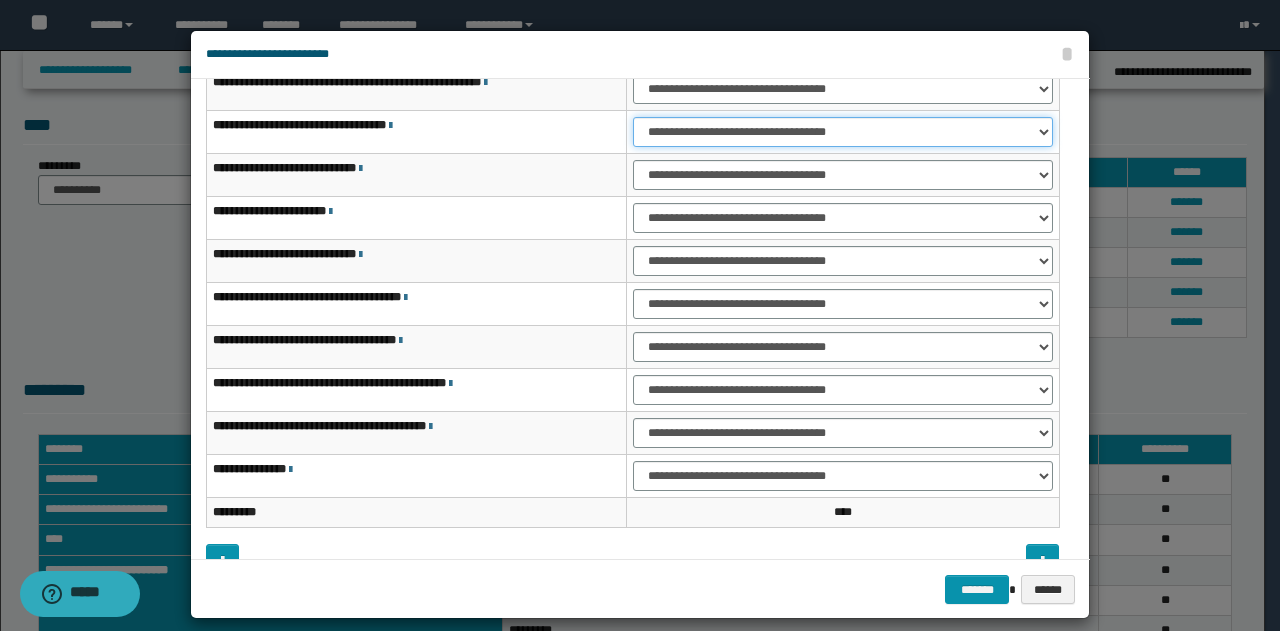 scroll, scrollTop: 116, scrollLeft: 0, axis: vertical 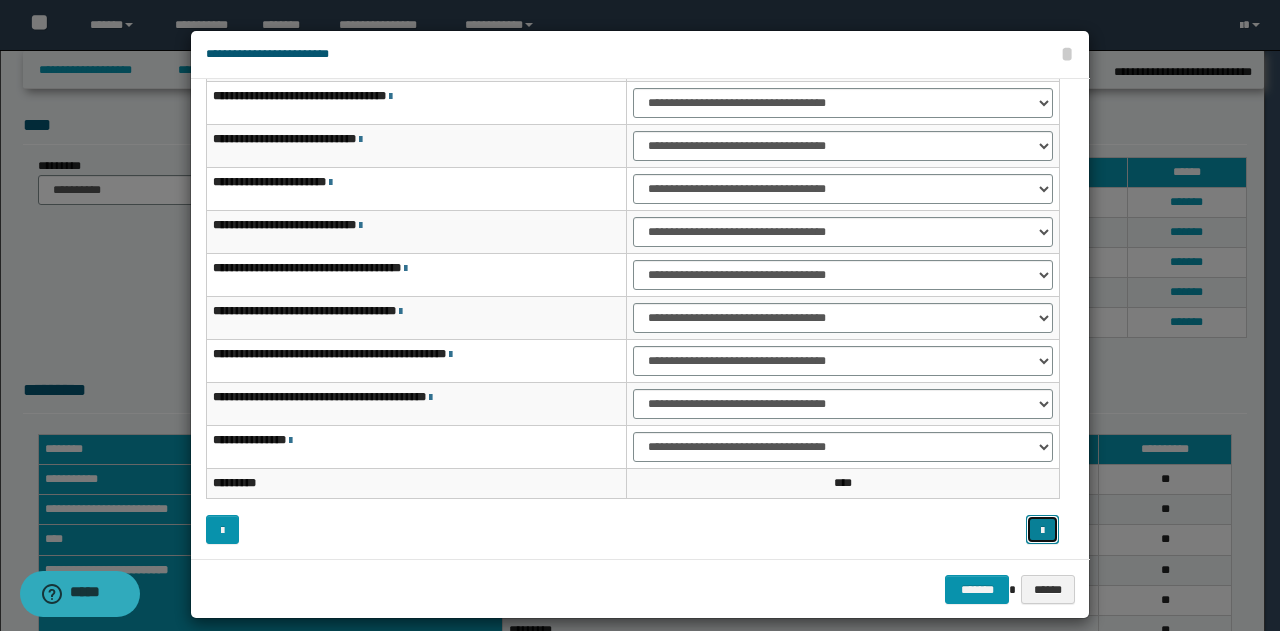 click at bounding box center (1042, 531) 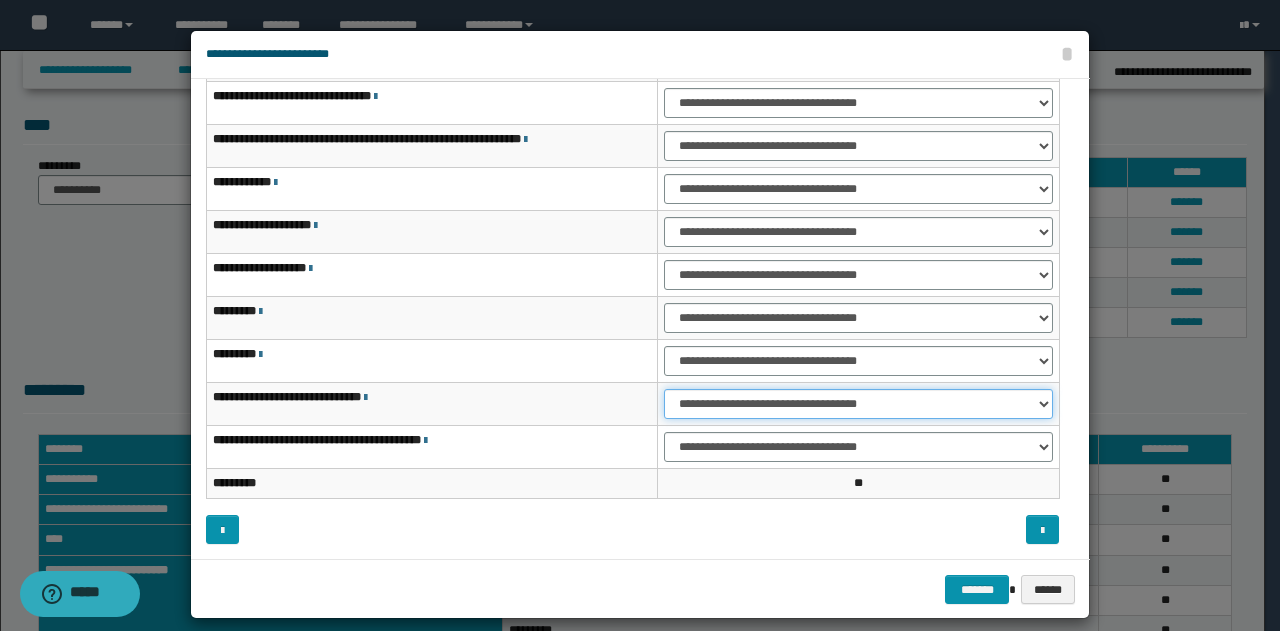 click on "**********" at bounding box center [858, 404] 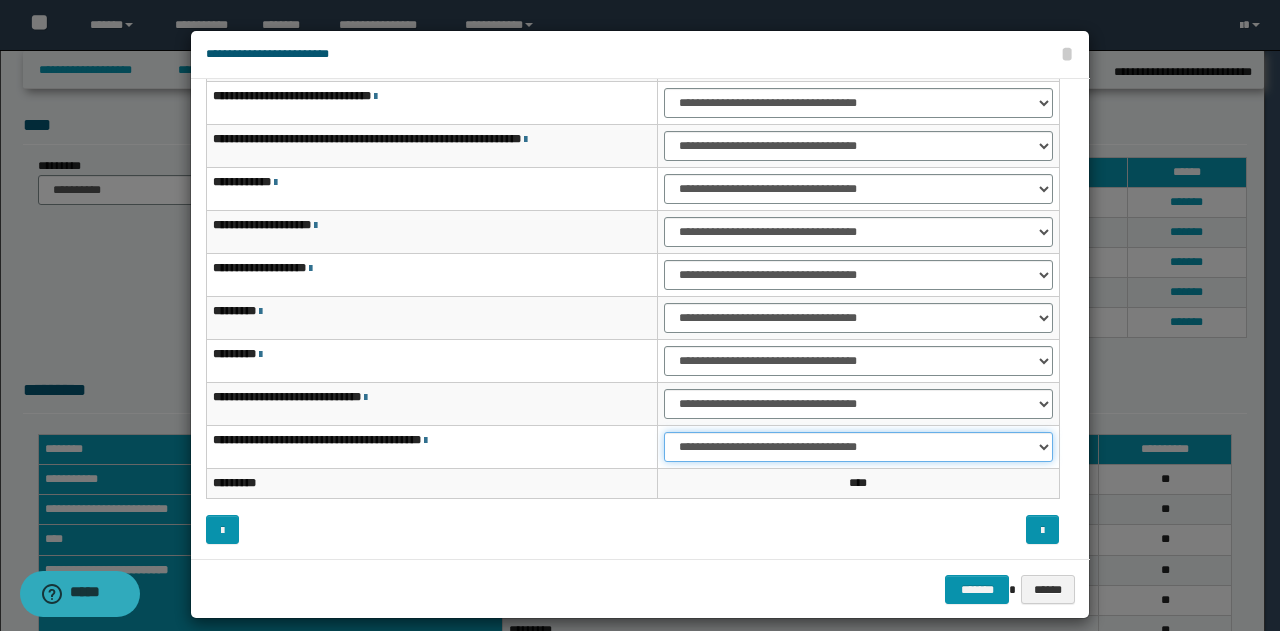 click on "**********" at bounding box center (858, 447) 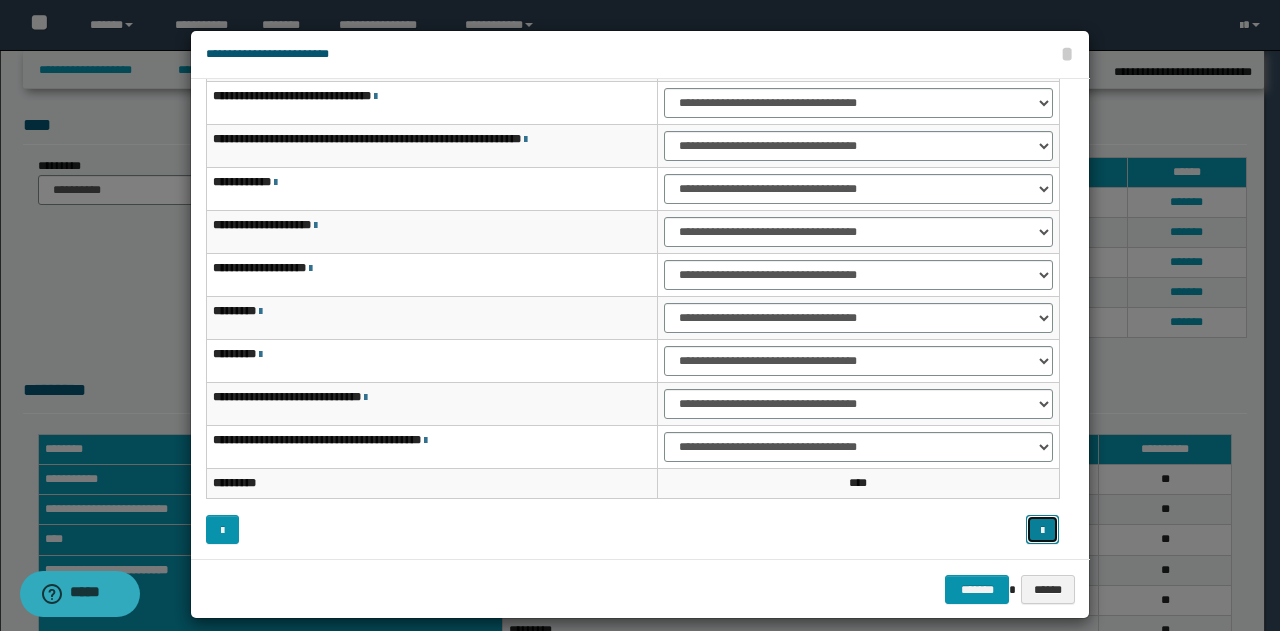 click at bounding box center (1042, 531) 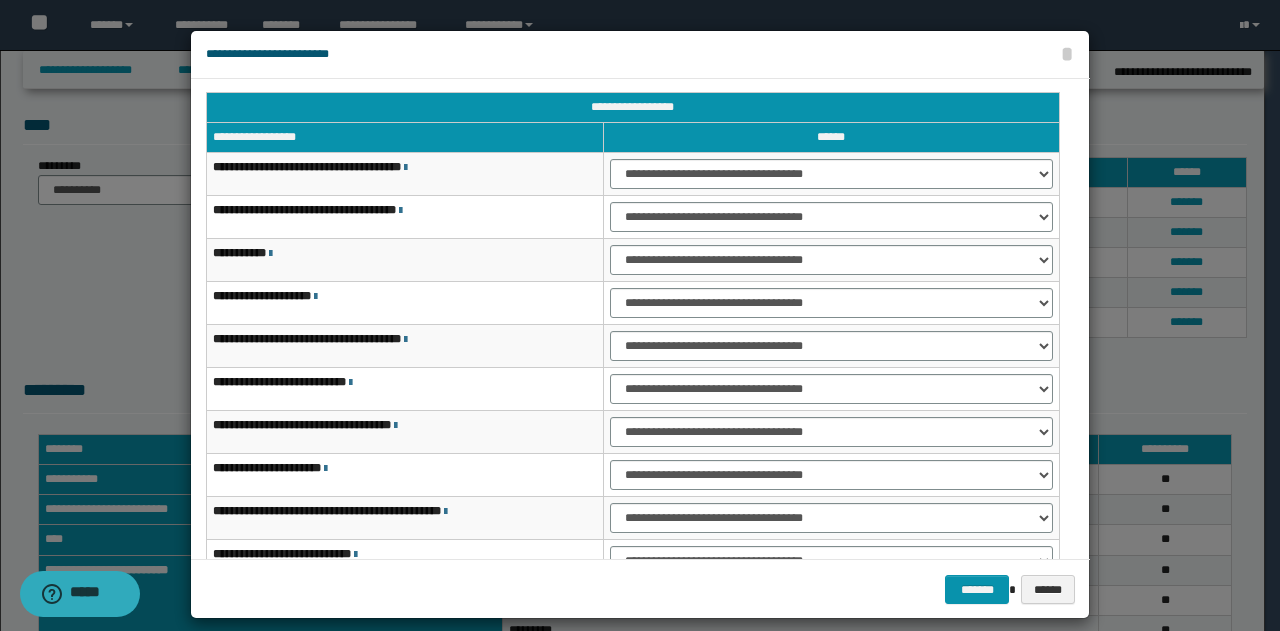 scroll, scrollTop: 0, scrollLeft: 0, axis: both 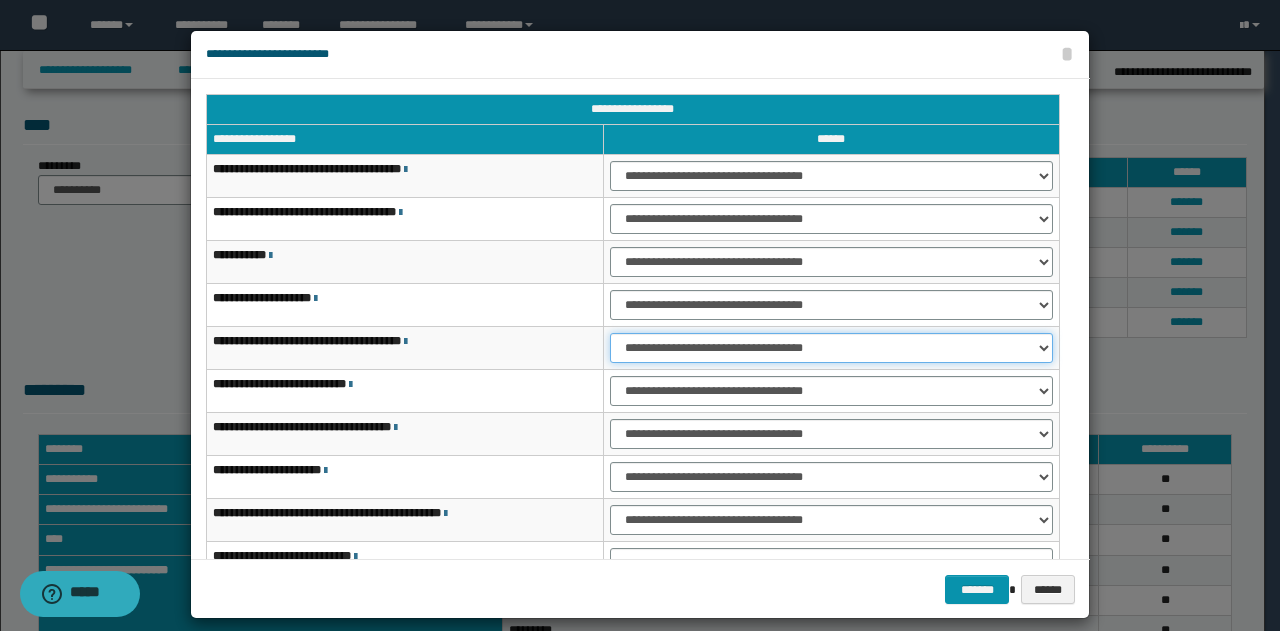 click on "**********" at bounding box center (831, 348) 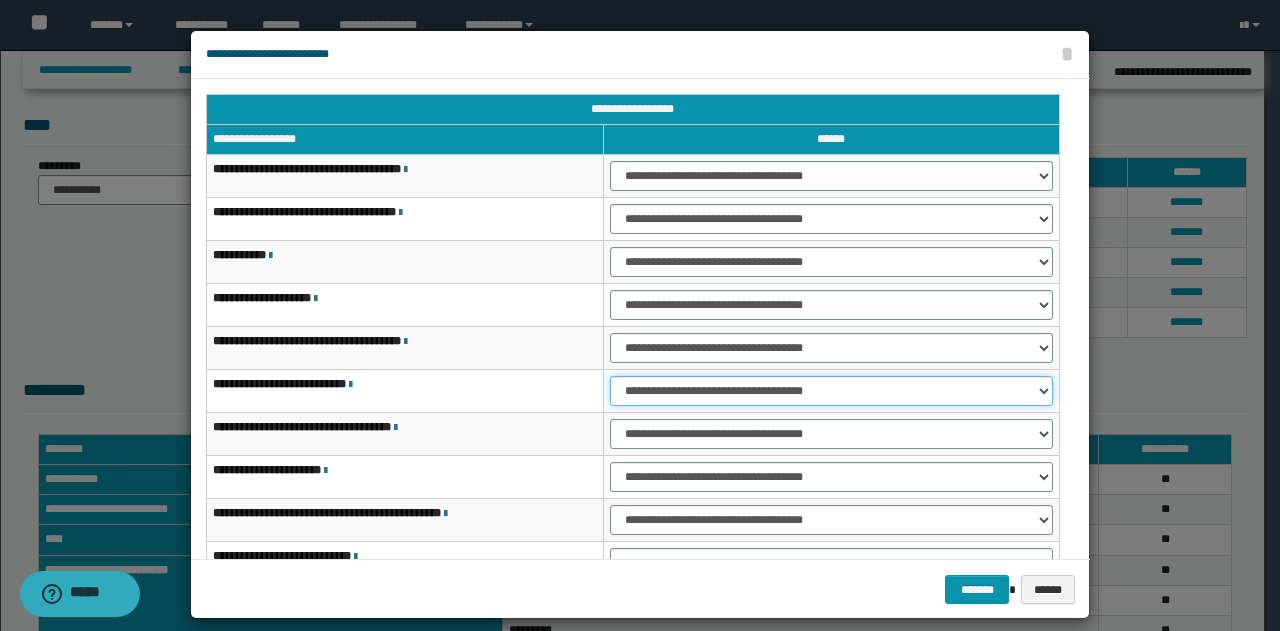 click on "**********" at bounding box center (831, 391) 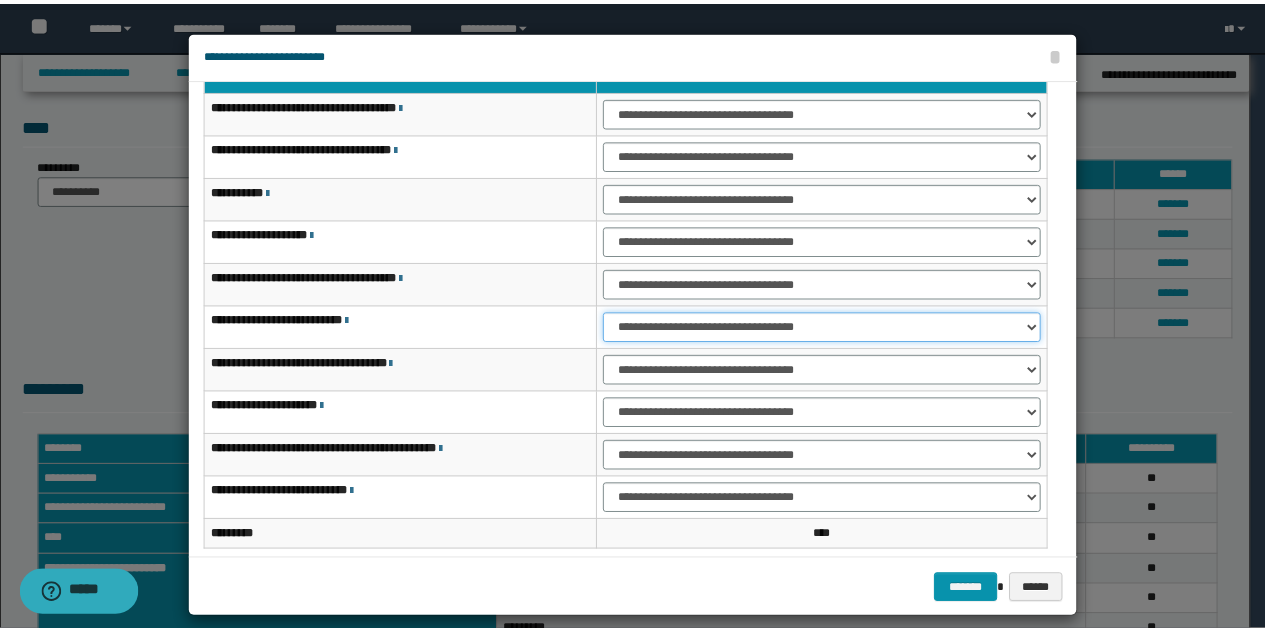 scroll, scrollTop: 116, scrollLeft: 0, axis: vertical 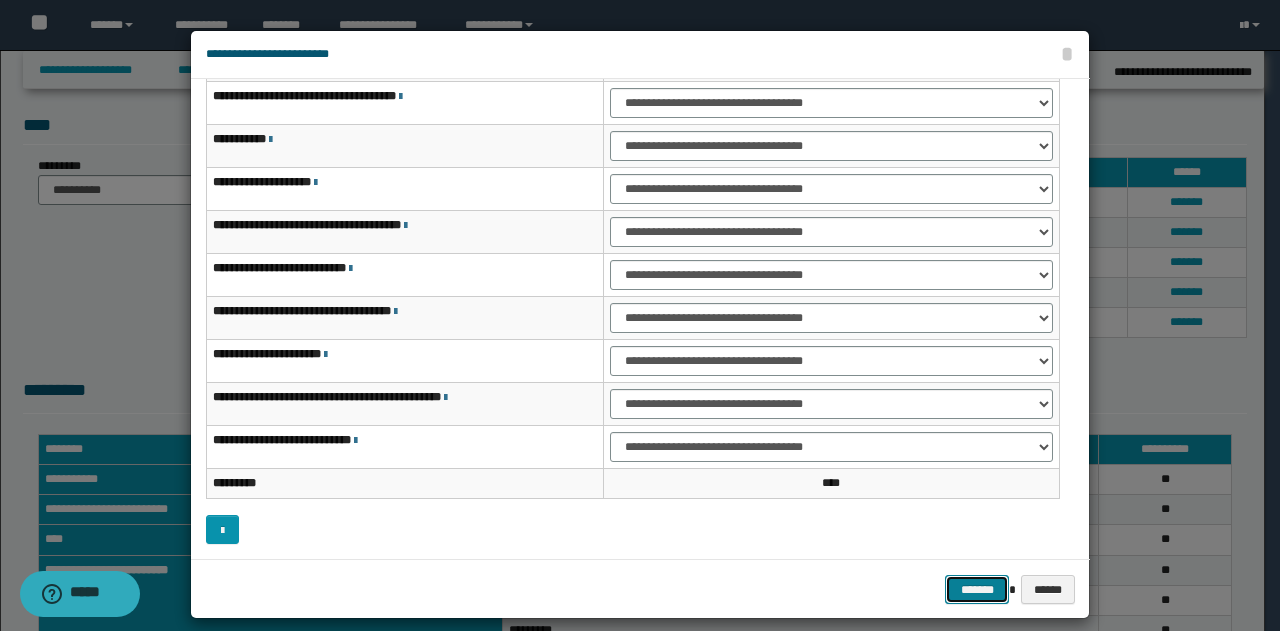 drag, startPoint x: 962, startPoint y: 589, endPoint x: 834, endPoint y: 539, distance: 137.41907 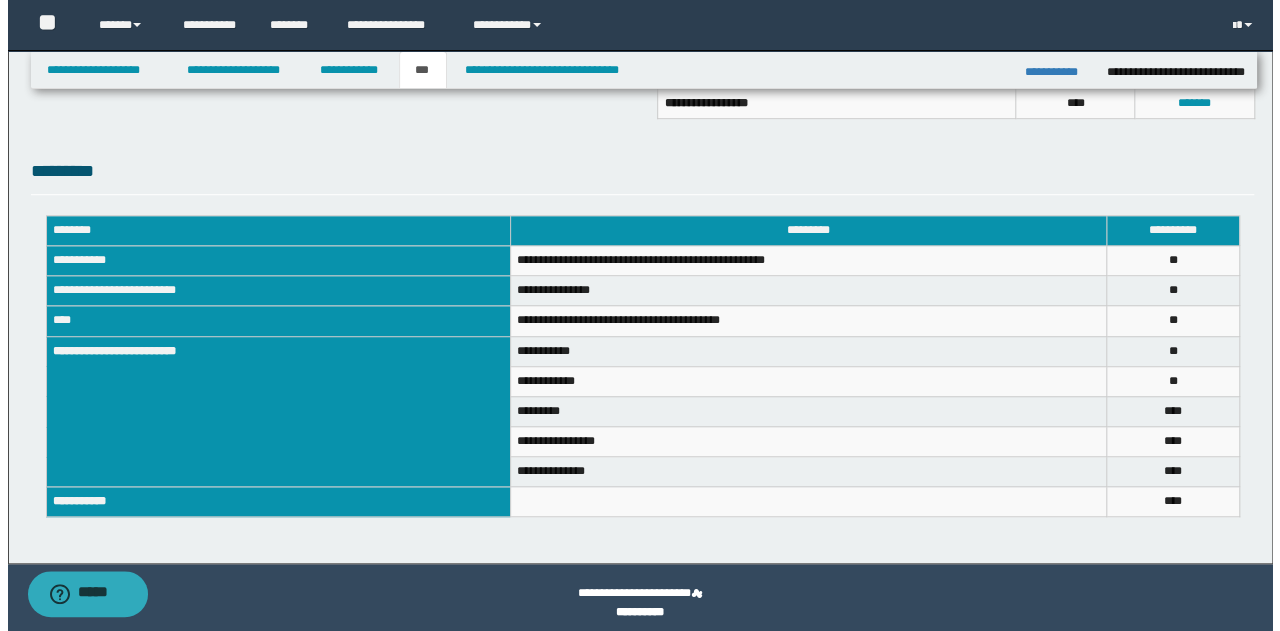 scroll, scrollTop: 629, scrollLeft: 0, axis: vertical 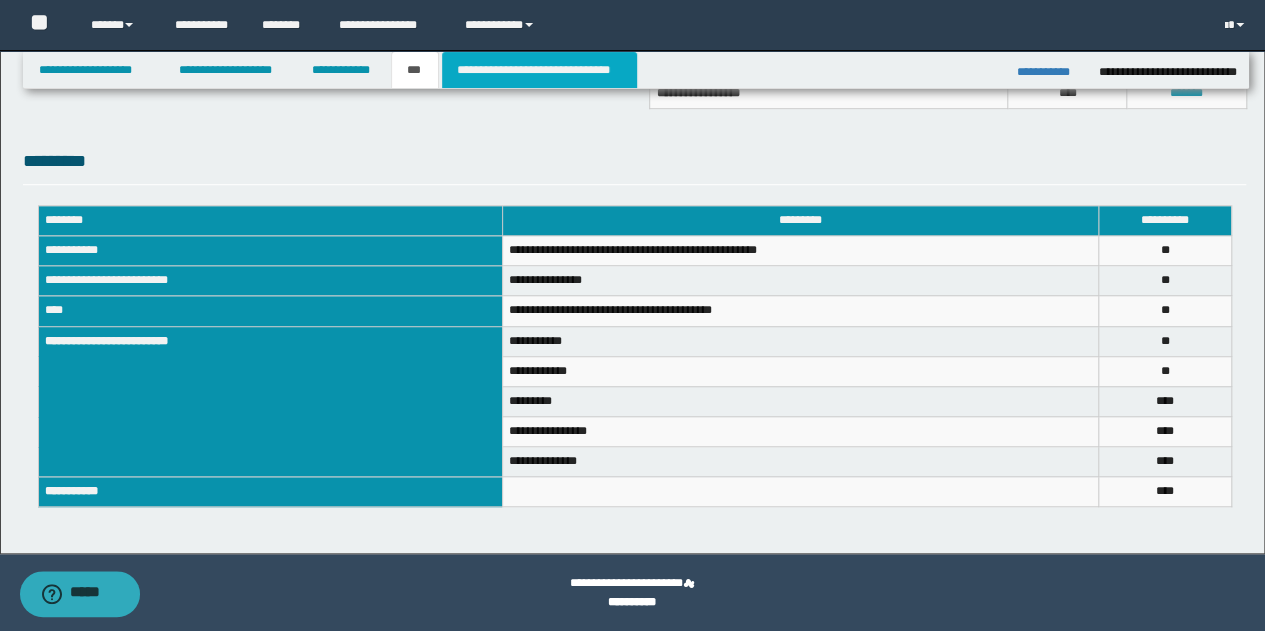 click on "**********" at bounding box center (539, 70) 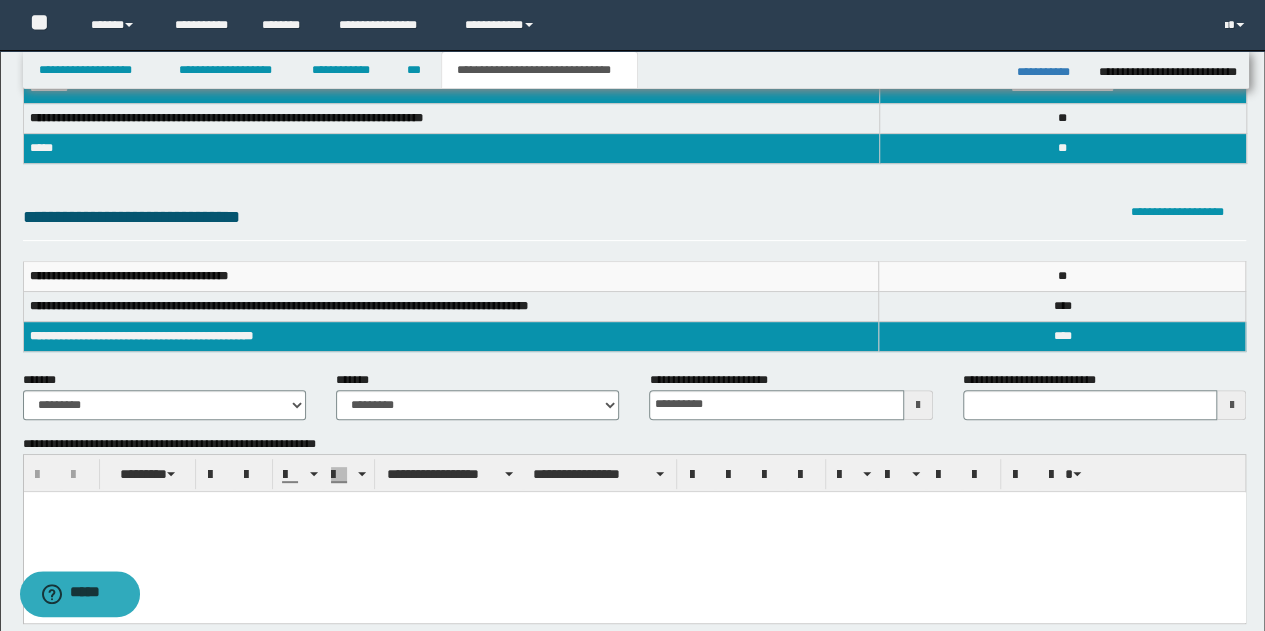 scroll, scrollTop: 29, scrollLeft: 0, axis: vertical 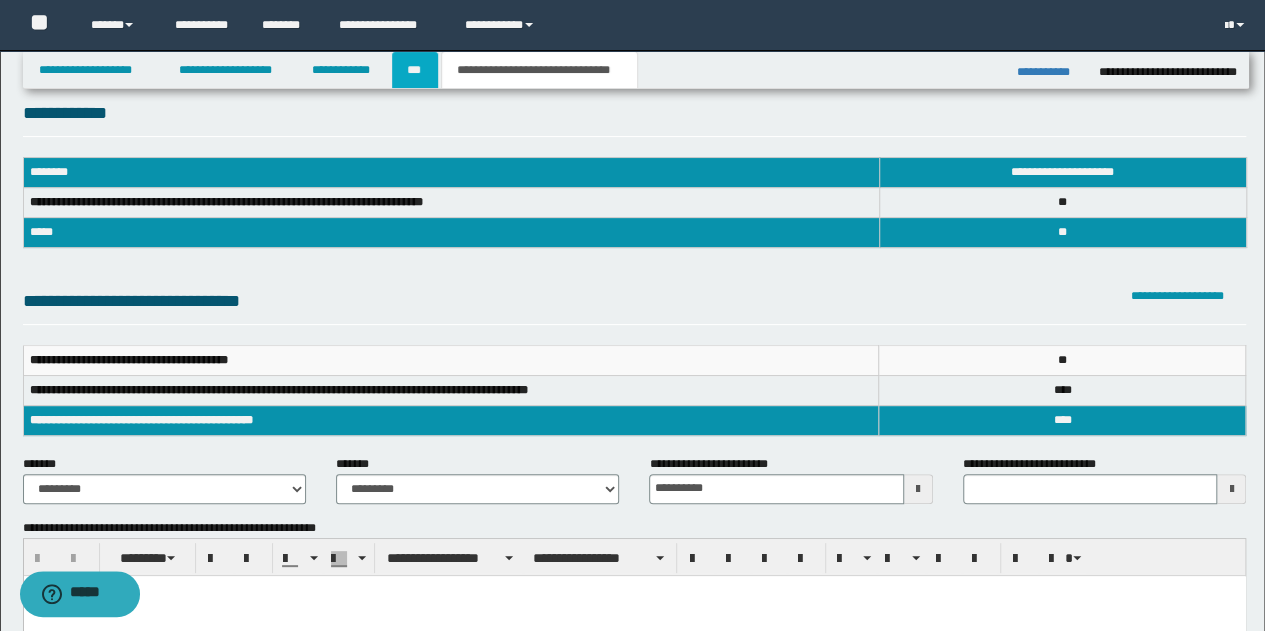 click on "***" at bounding box center (415, 70) 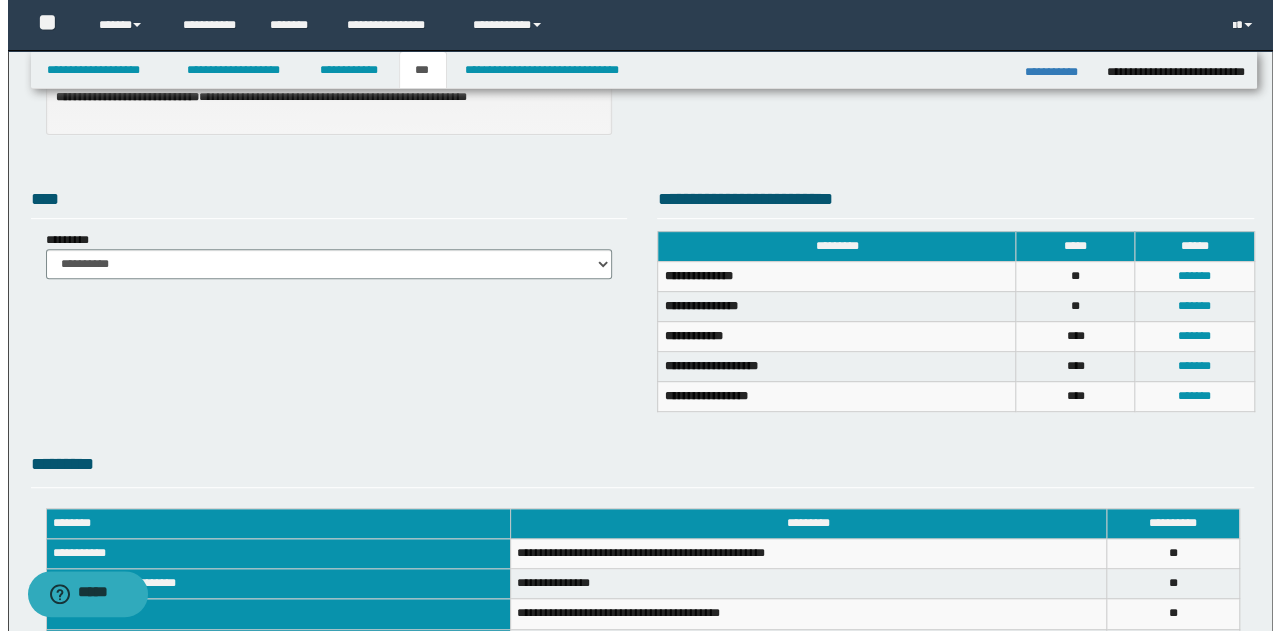 scroll, scrollTop: 329, scrollLeft: 0, axis: vertical 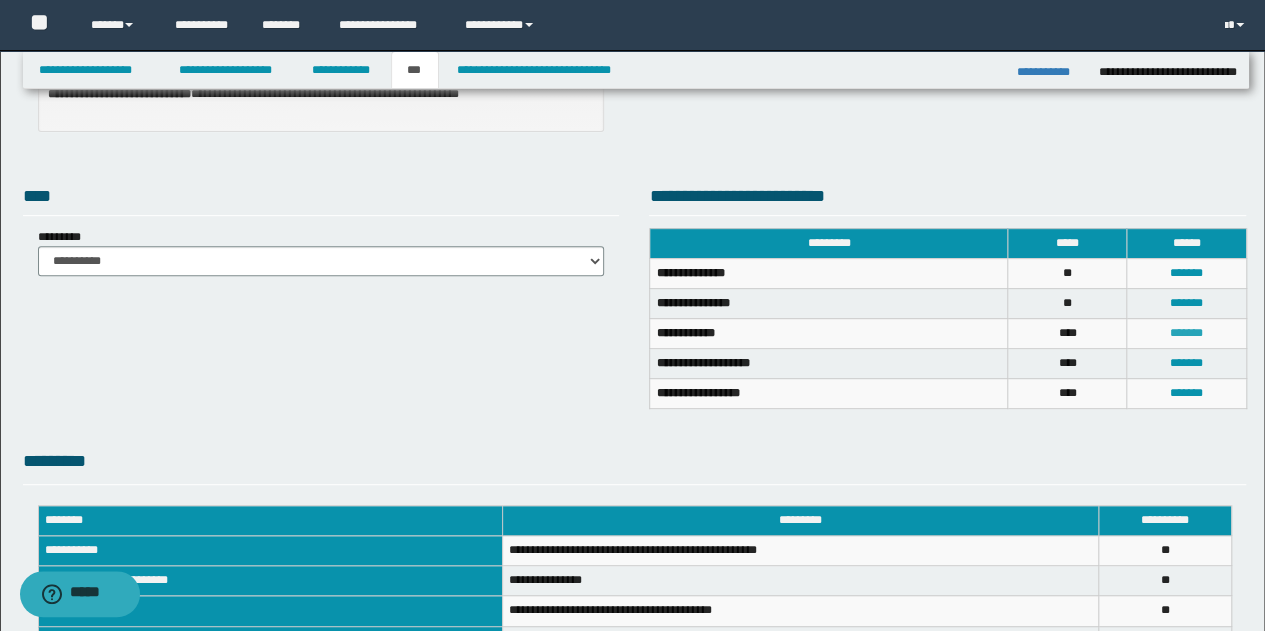 click on "*******" at bounding box center [1186, 333] 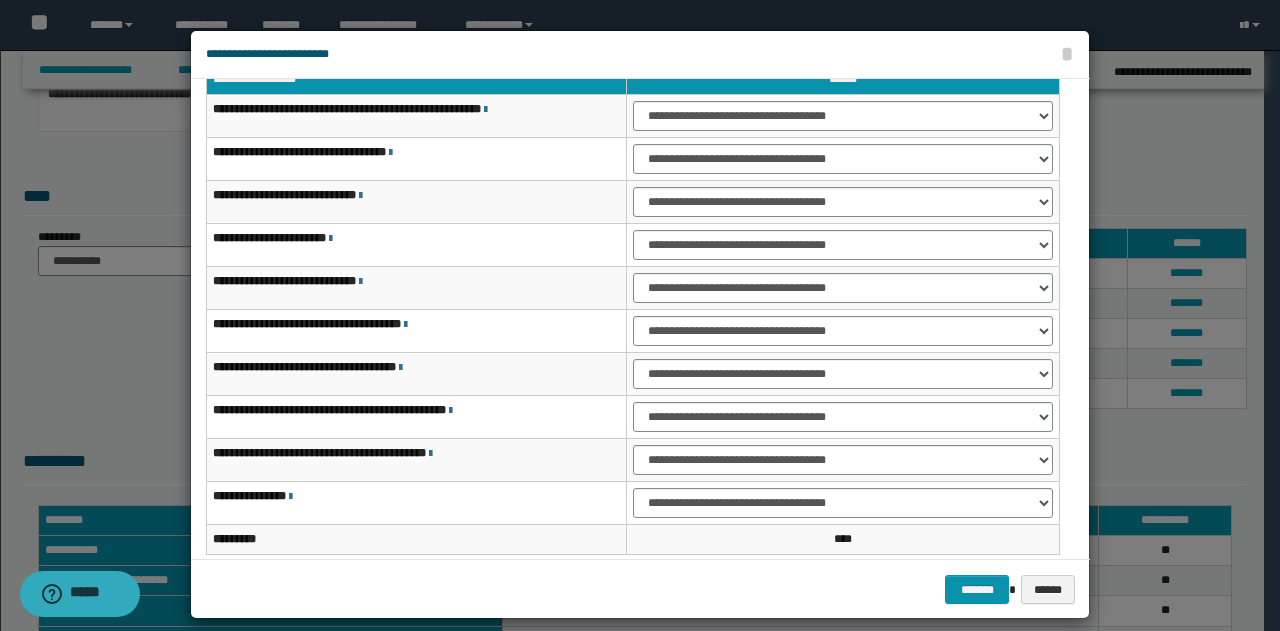scroll, scrollTop: 56, scrollLeft: 0, axis: vertical 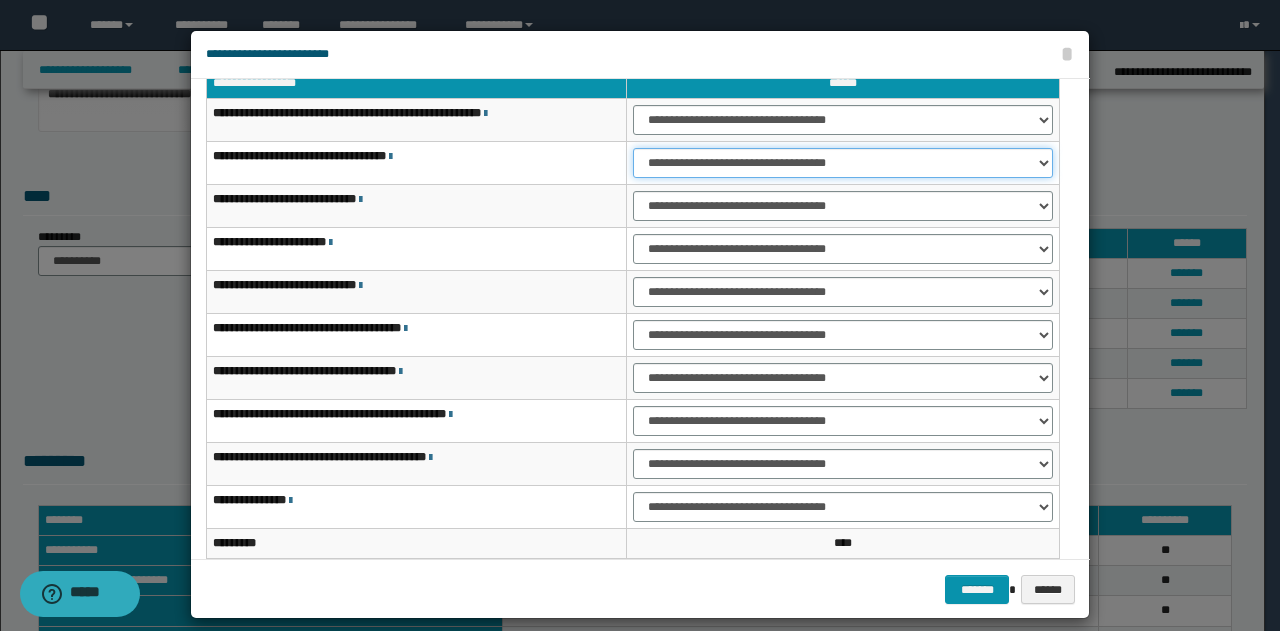 click on "**********" at bounding box center (843, 163) 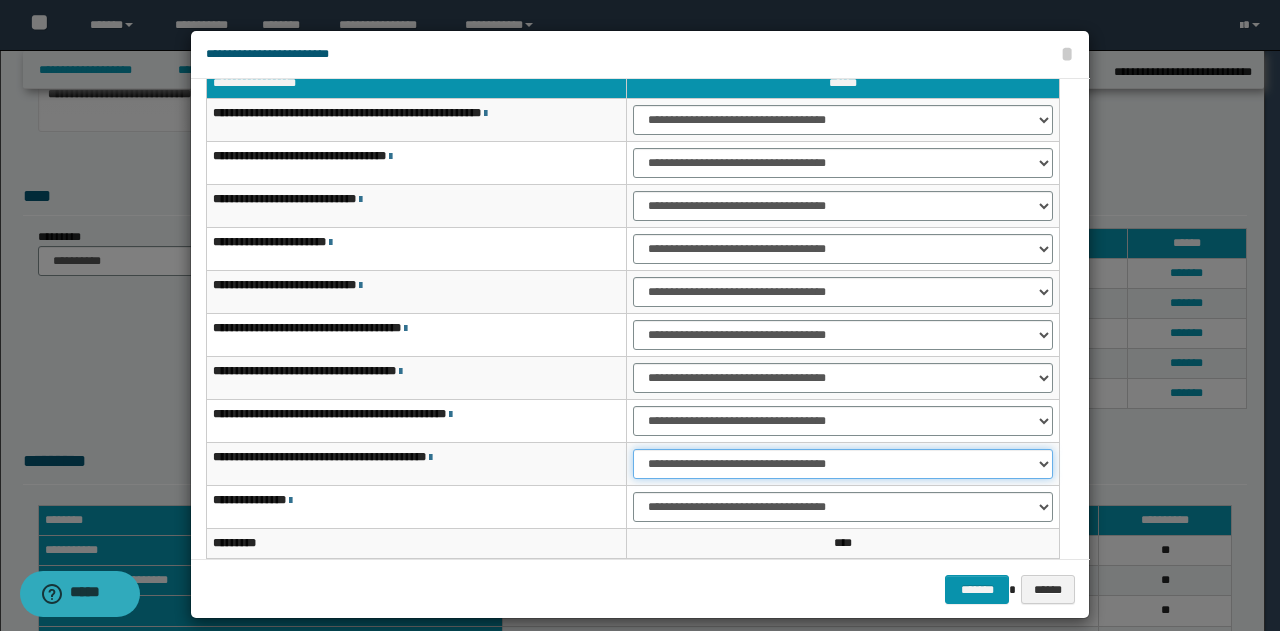 click on "**********" at bounding box center [843, 464] 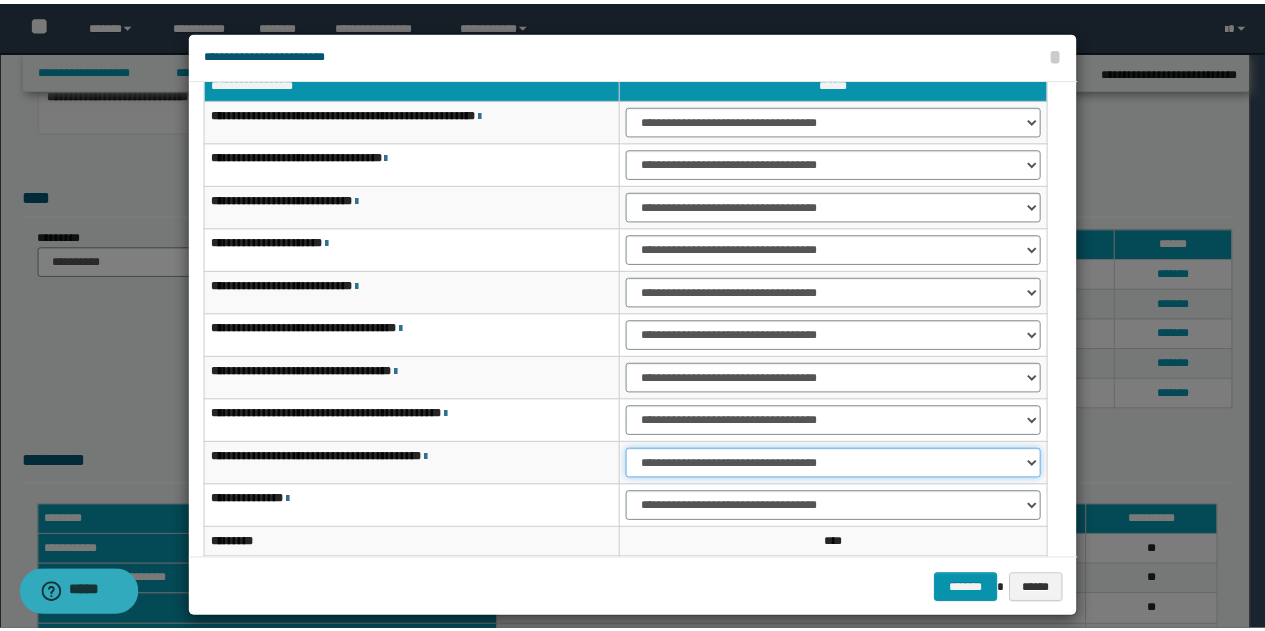 scroll, scrollTop: 116, scrollLeft: 0, axis: vertical 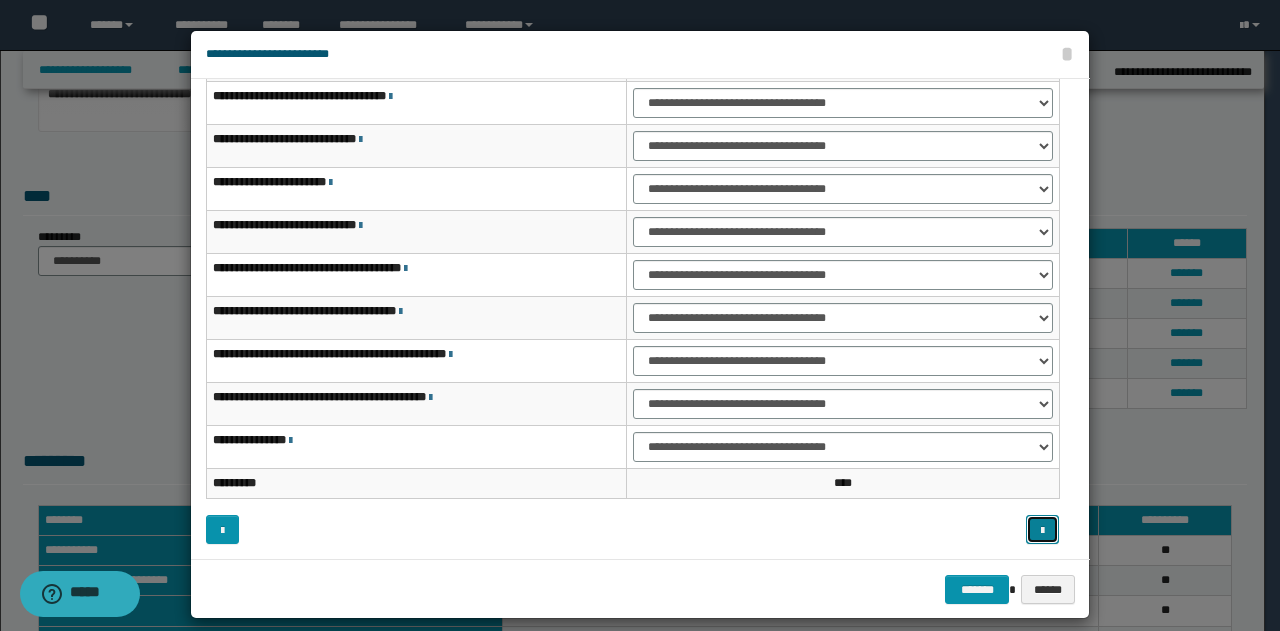 click at bounding box center (1042, 531) 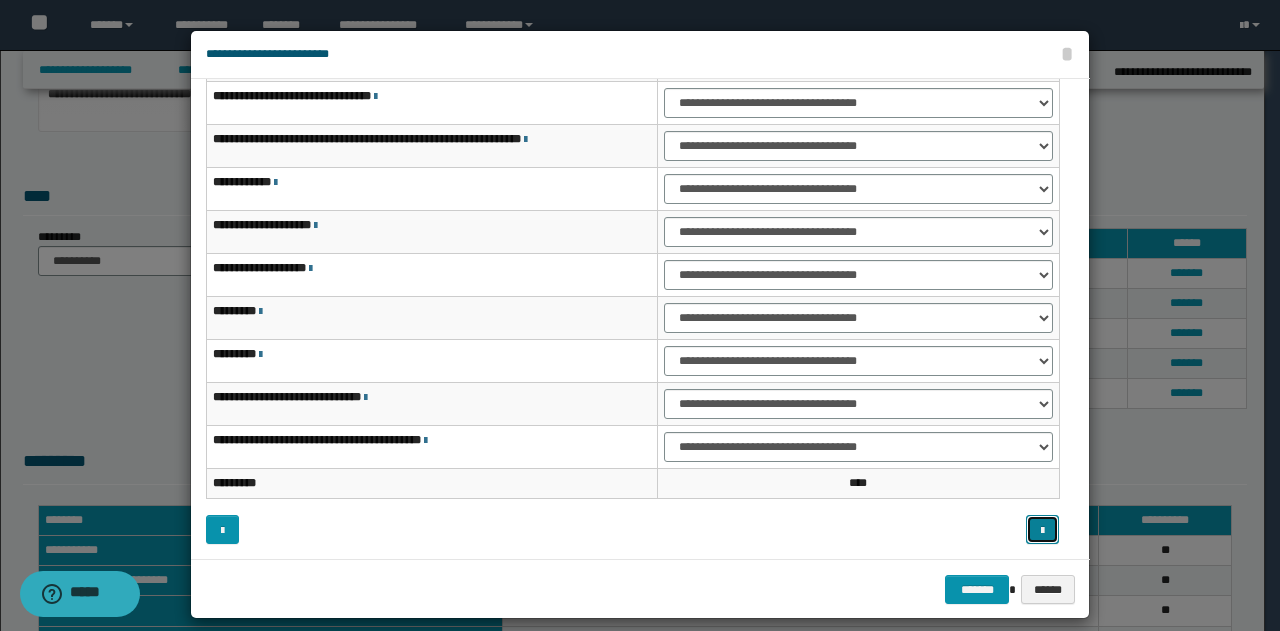 click at bounding box center (1042, 531) 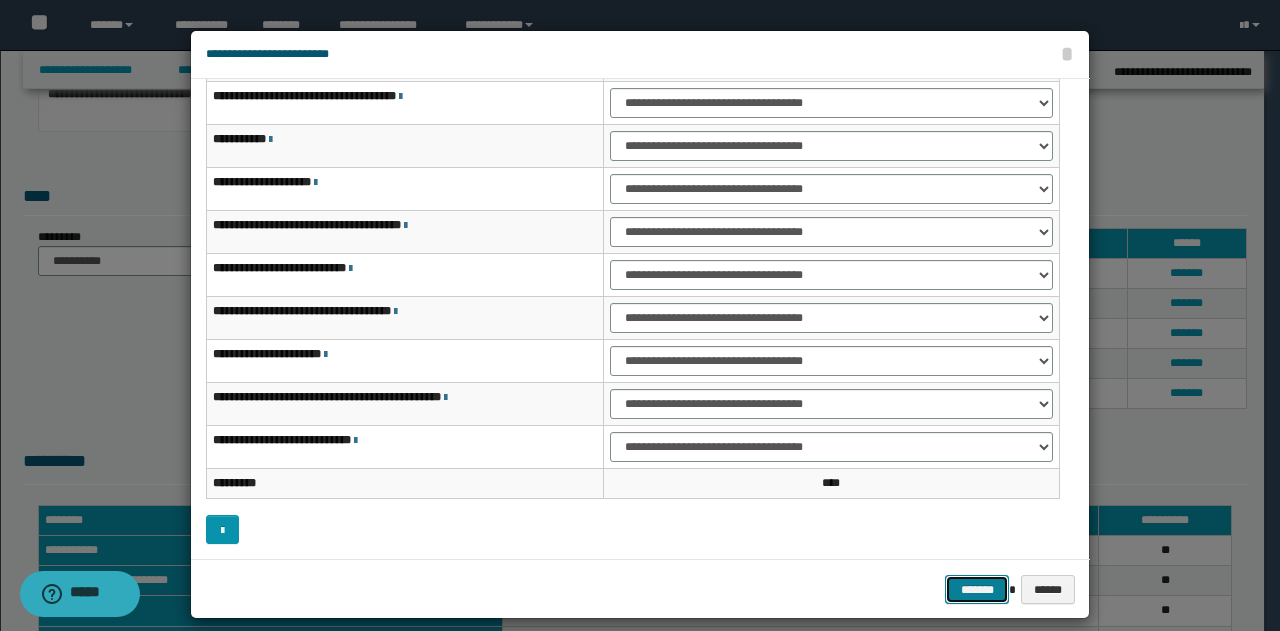 click on "*******" at bounding box center [977, 589] 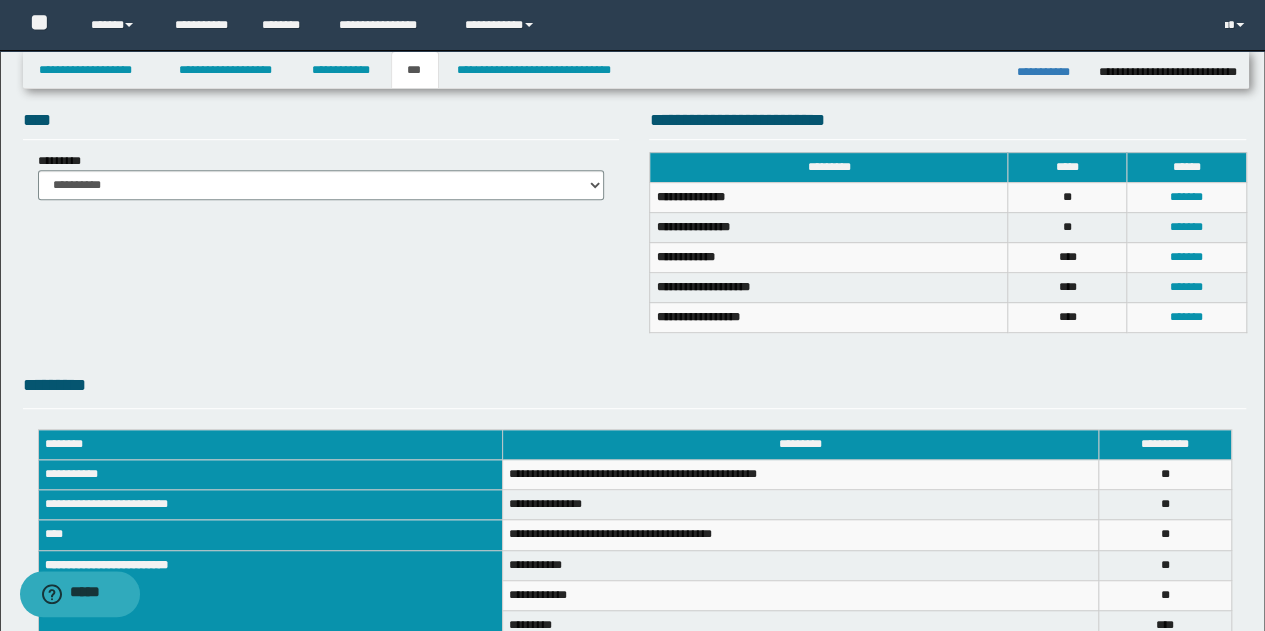 scroll, scrollTop: 229, scrollLeft: 0, axis: vertical 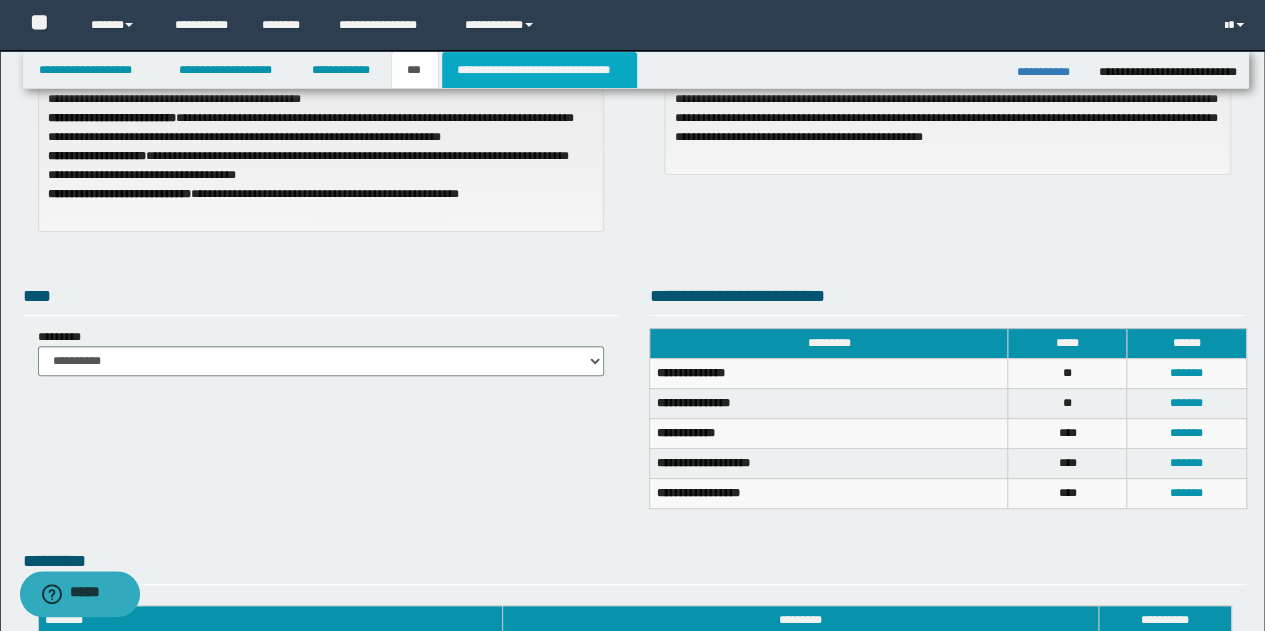 click on "**********" at bounding box center (539, 70) 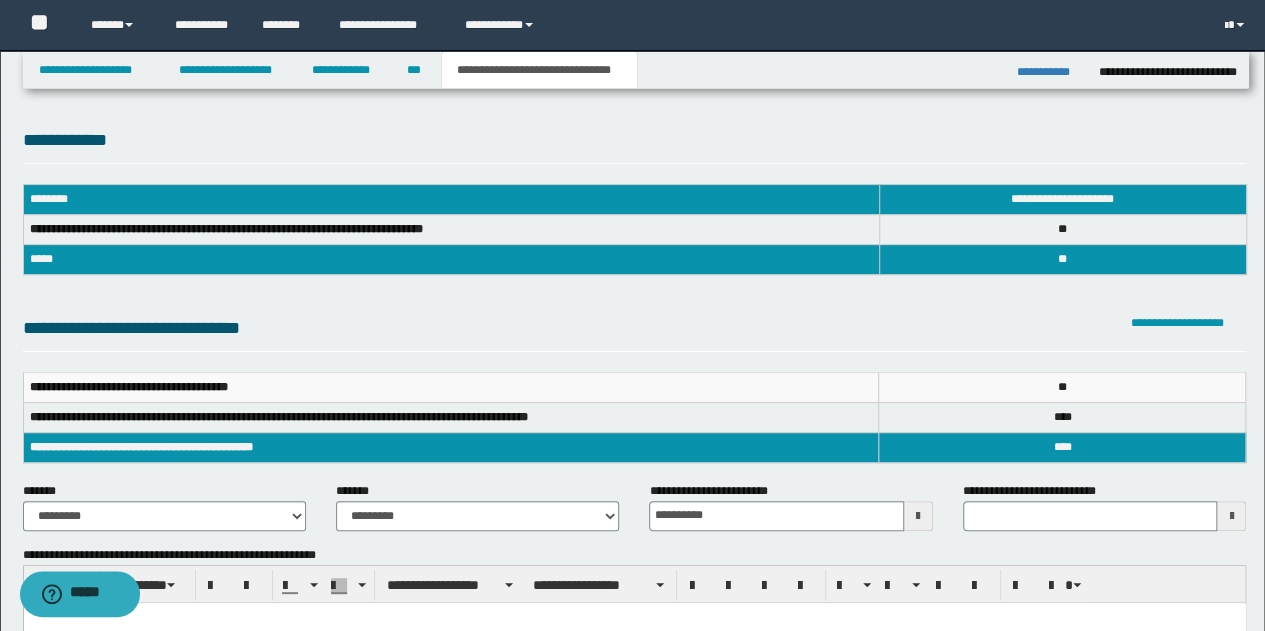 scroll, scrollTop: 0, scrollLeft: 0, axis: both 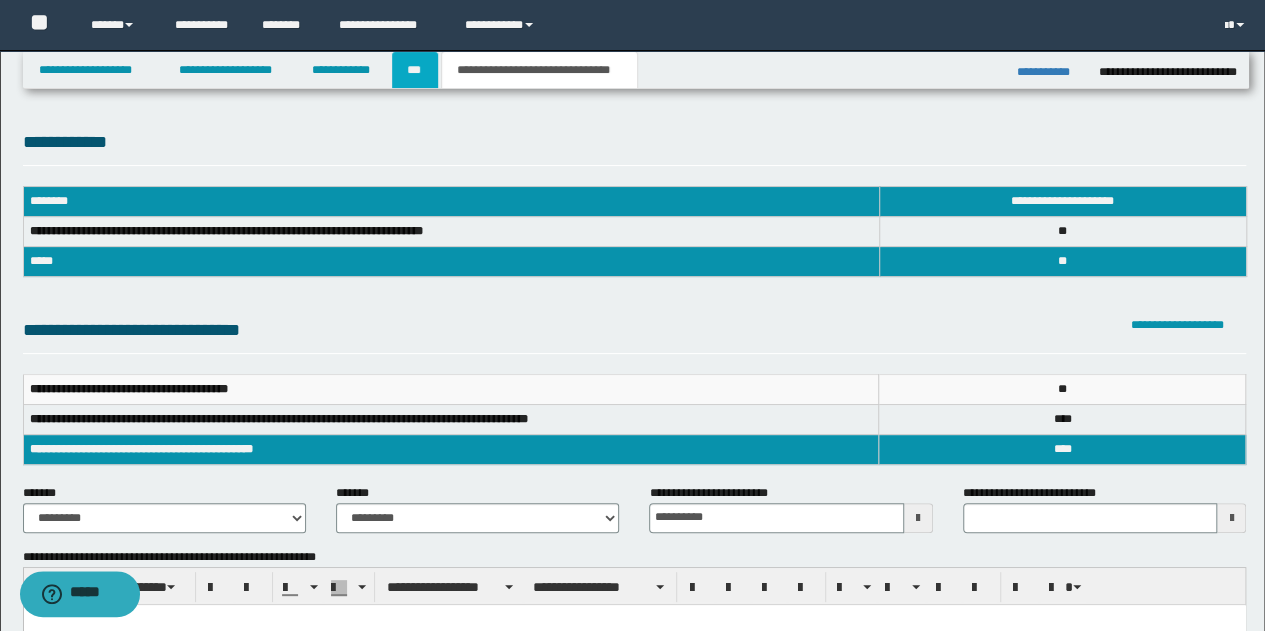 click on "***" at bounding box center [415, 70] 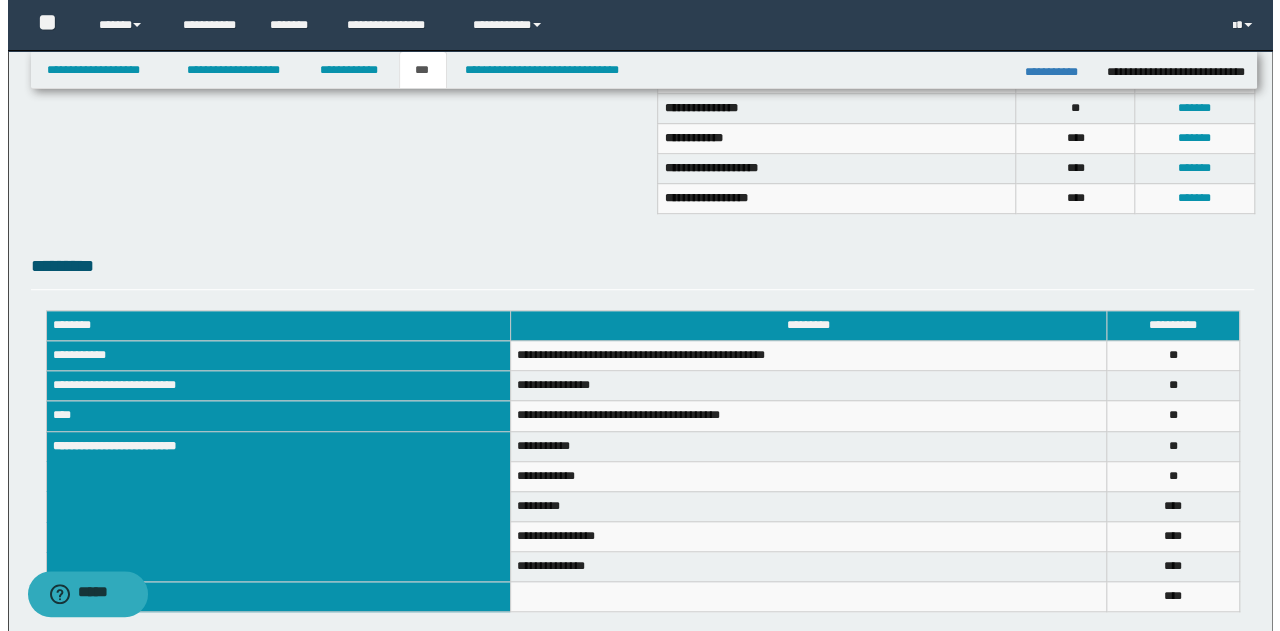scroll, scrollTop: 329, scrollLeft: 0, axis: vertical 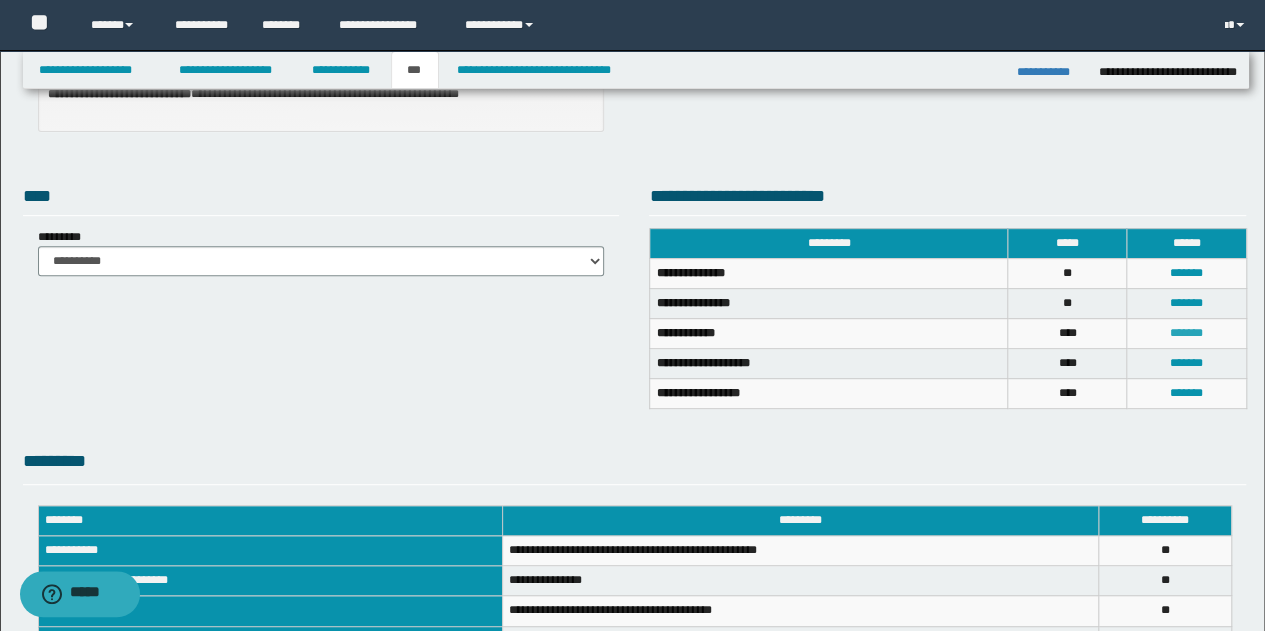click on "*******" at bounding box center [1186, 333] 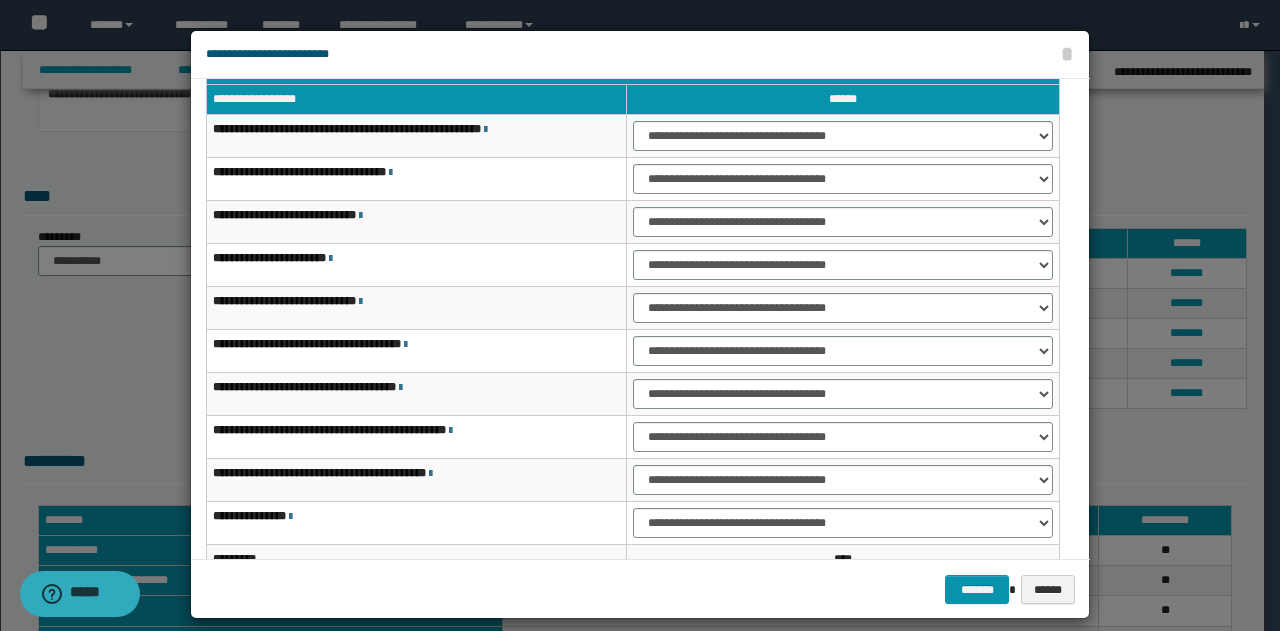 scroll, scrollTop: 40, scrollLeft: 0, axis: vertical 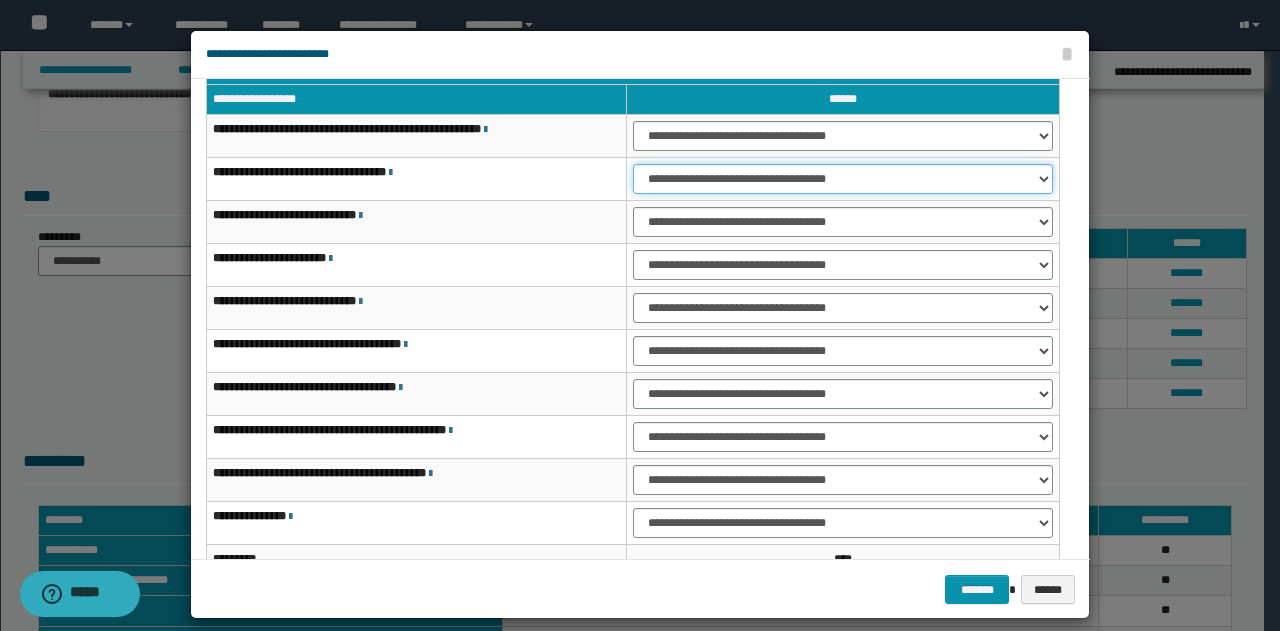 click on "**********" at bounding box center (843, 179) 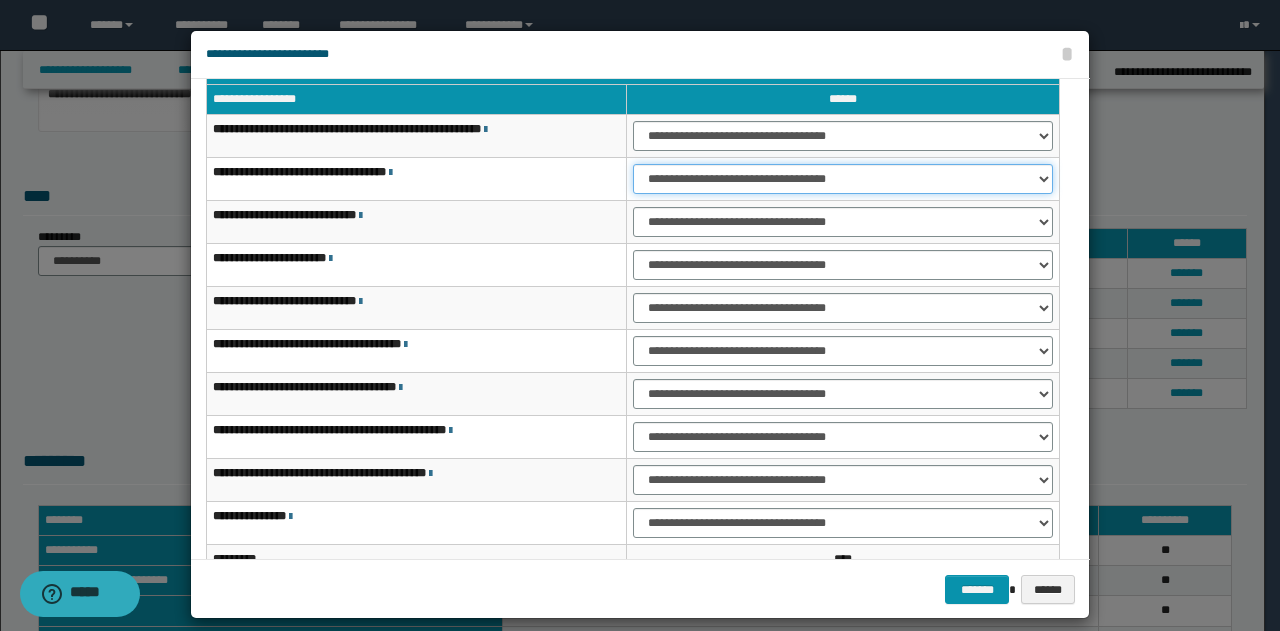 scroll, scrollTop: 116, scrollLeft: 0, axis: vertical 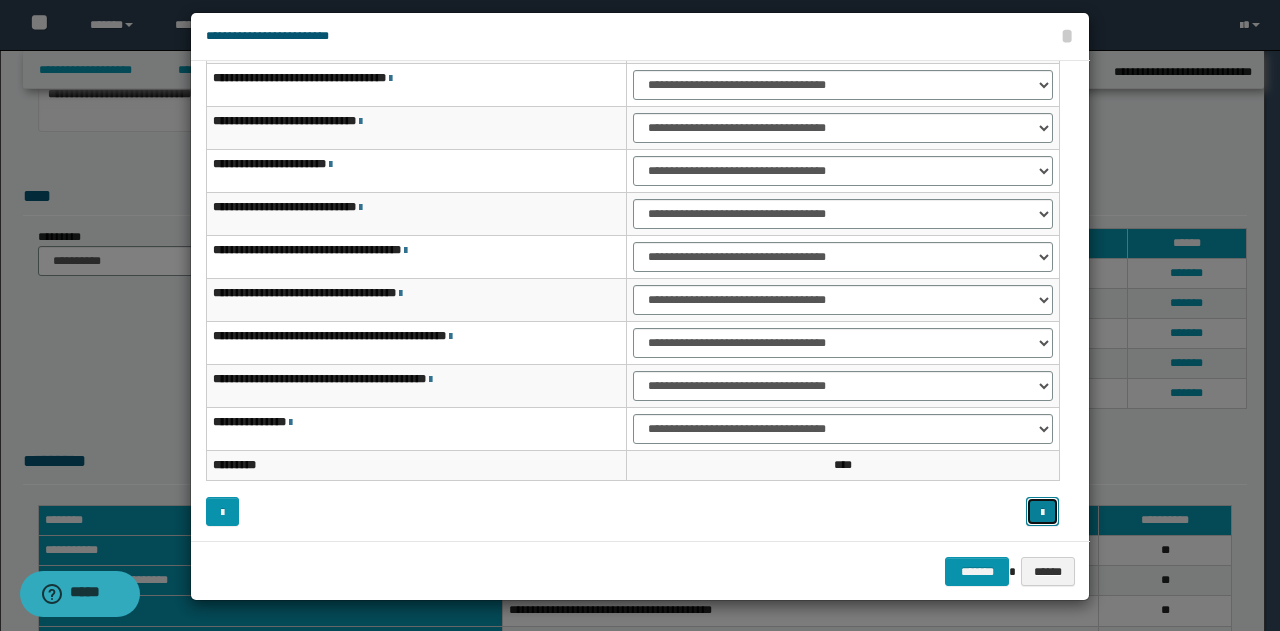 click at bounding box center [1042, 513] 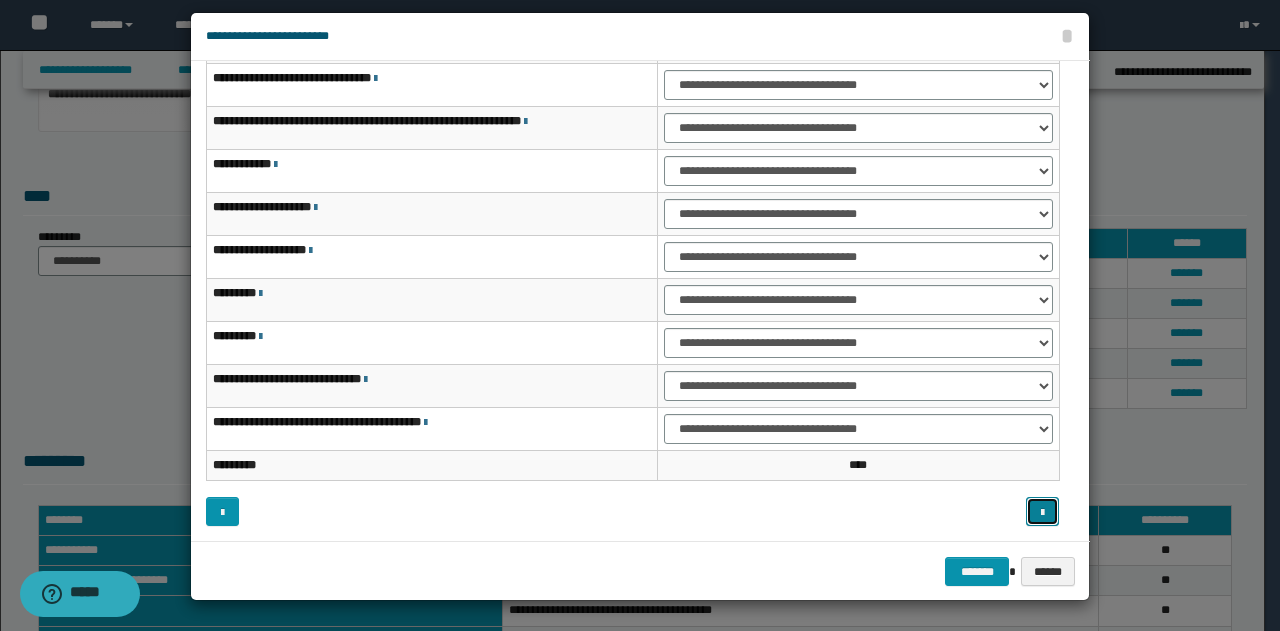 click at bounding box center (1042, 513) 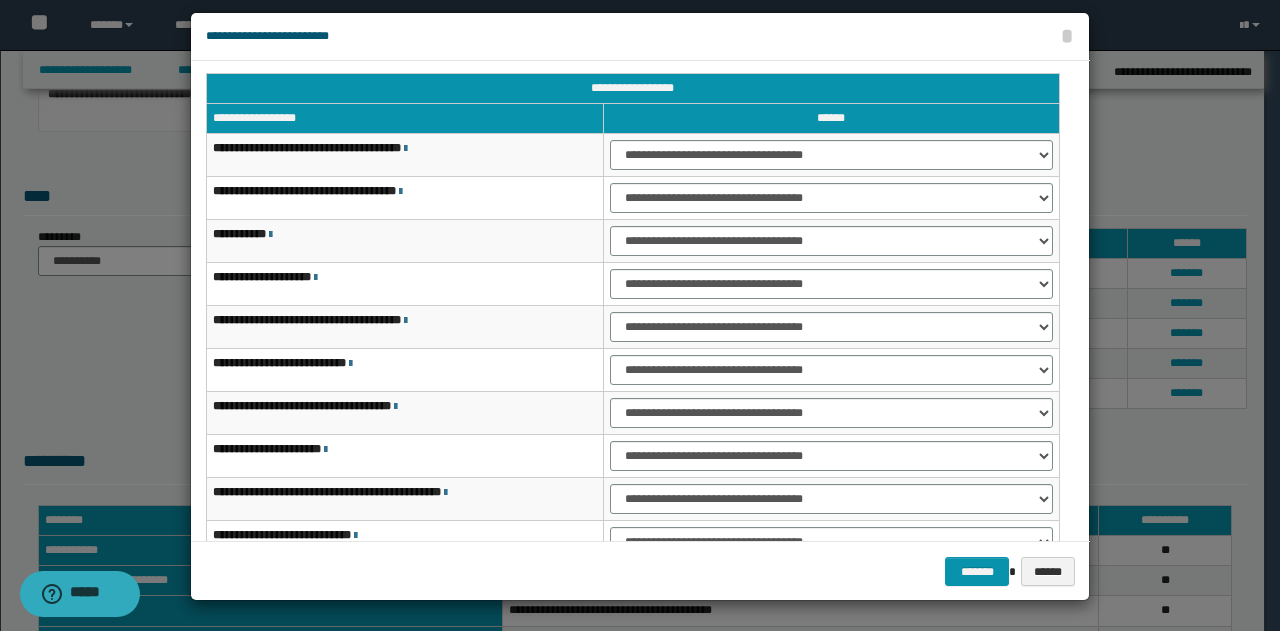 scroll, scrollTop: 0, scrollLeft: 0, axis: both 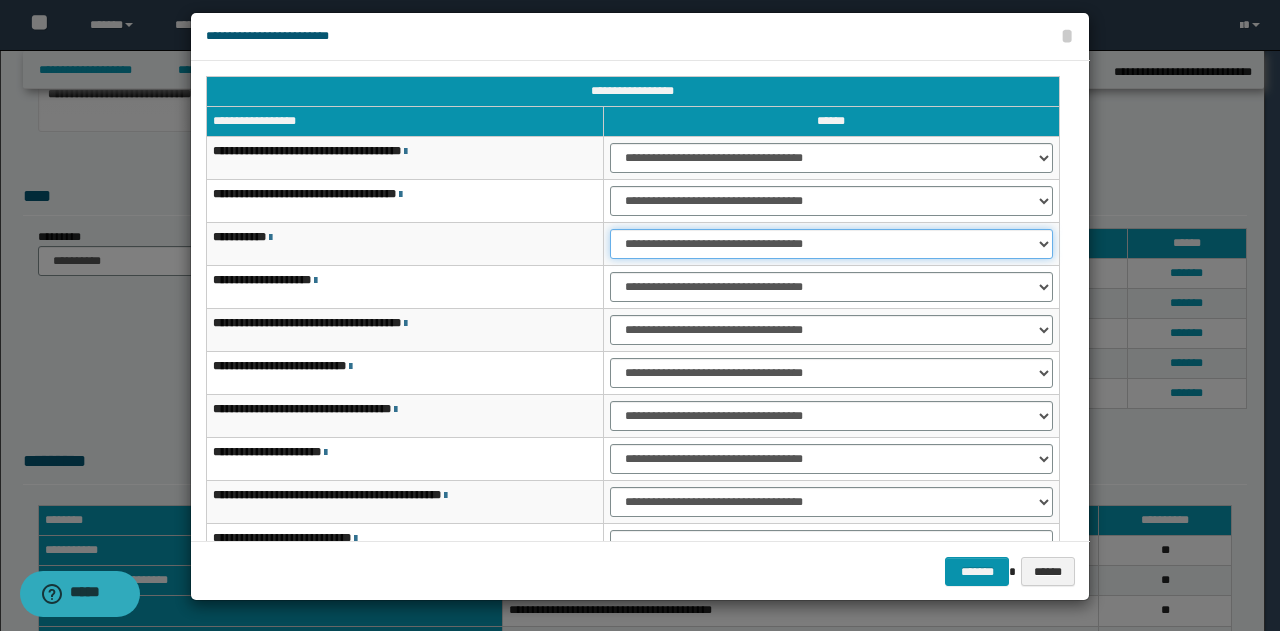 click on "**********" at bounding box center (831, 244) 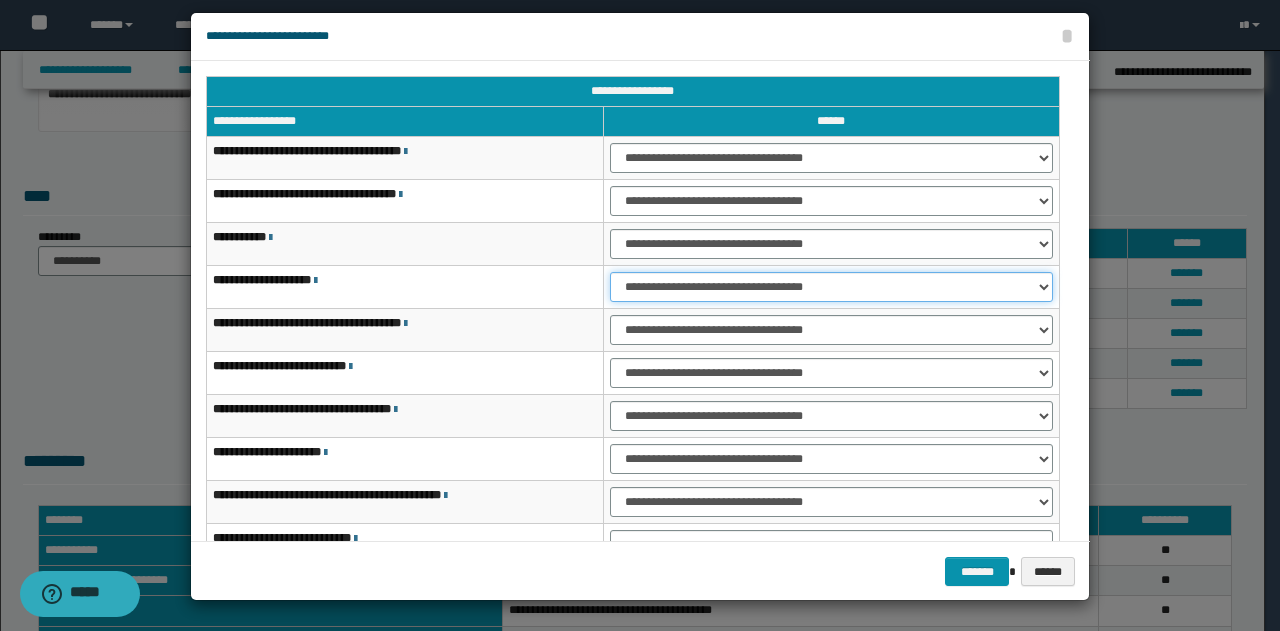 click on "**********" at bounding box center (831, 287) 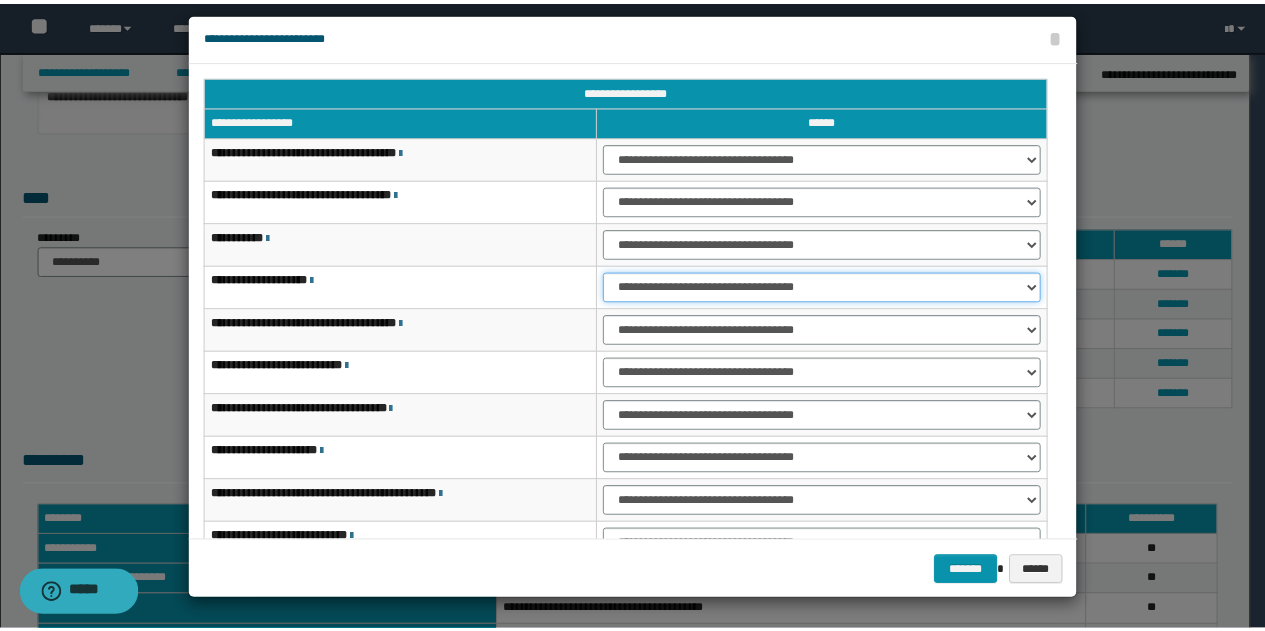 scroll, scrollTop: 116, scrollLeft: 0, axis: vertical 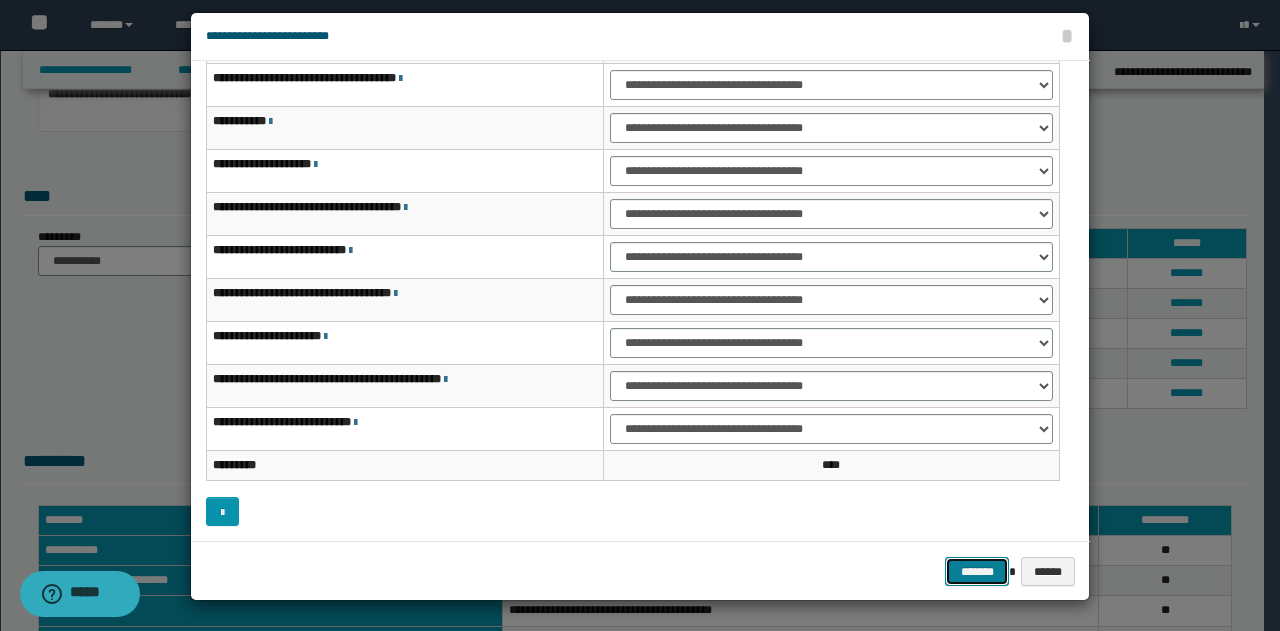 click on "*******" at bounding box center [977, 571] 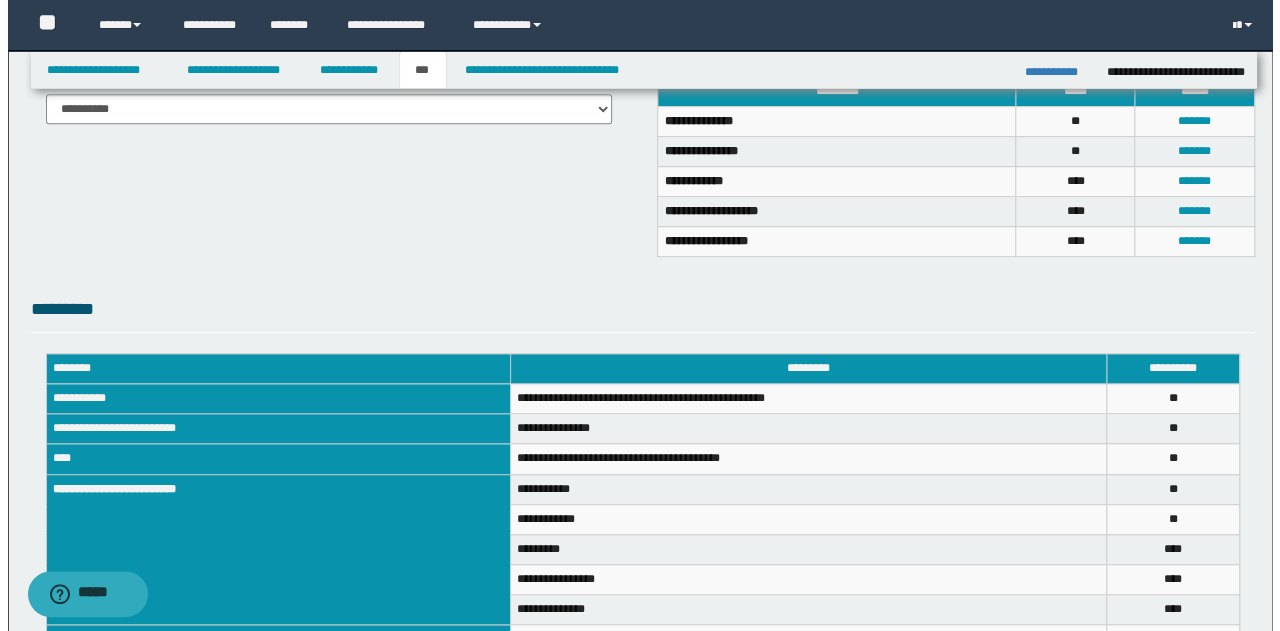 scroll, scrollTop: 229, scrollLeft: 0, axis: vertical 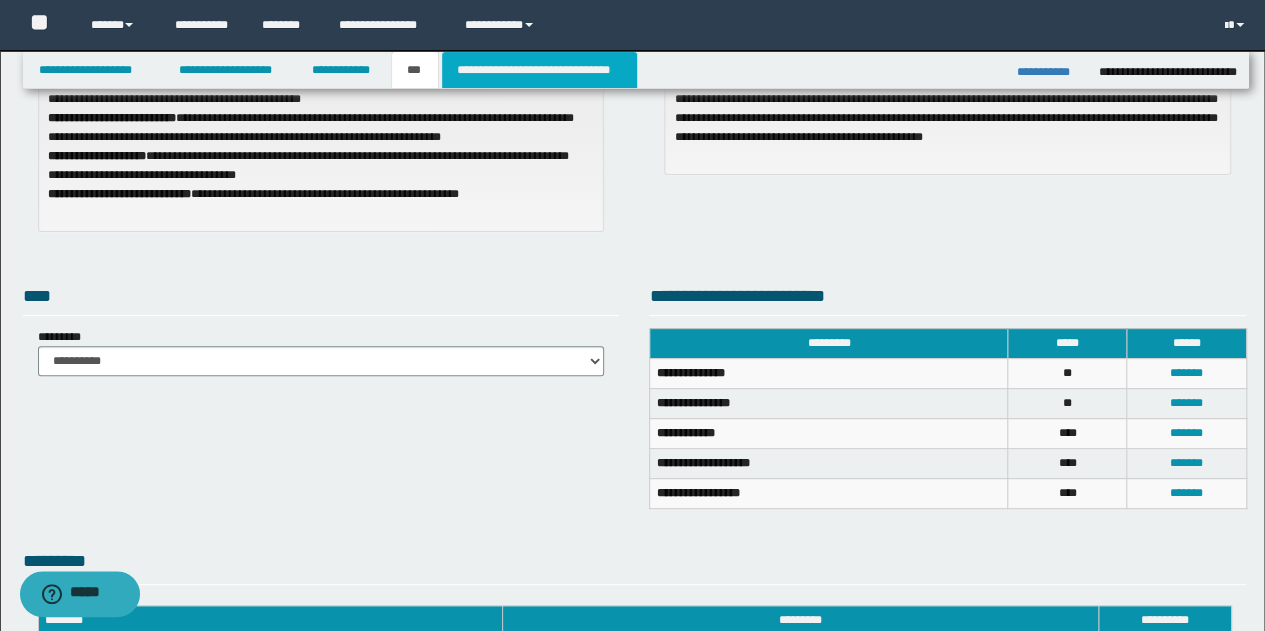 click on "**********" at bounding box center (539, 70) 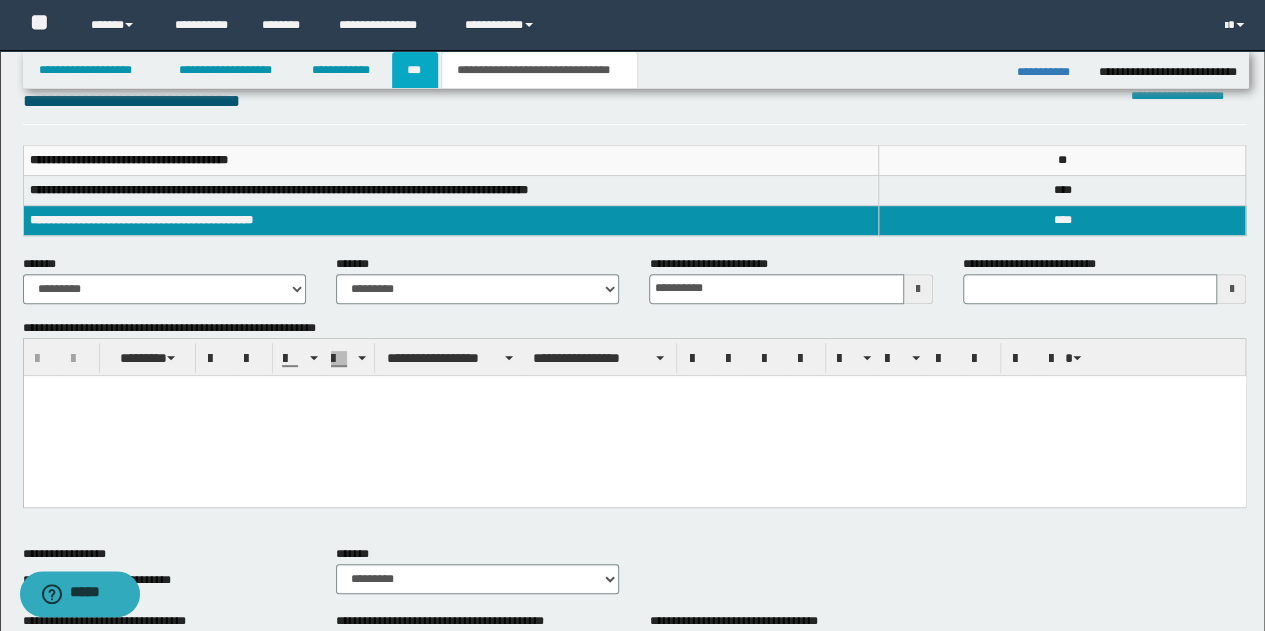 click on "***" at bounding box center [415, 70] 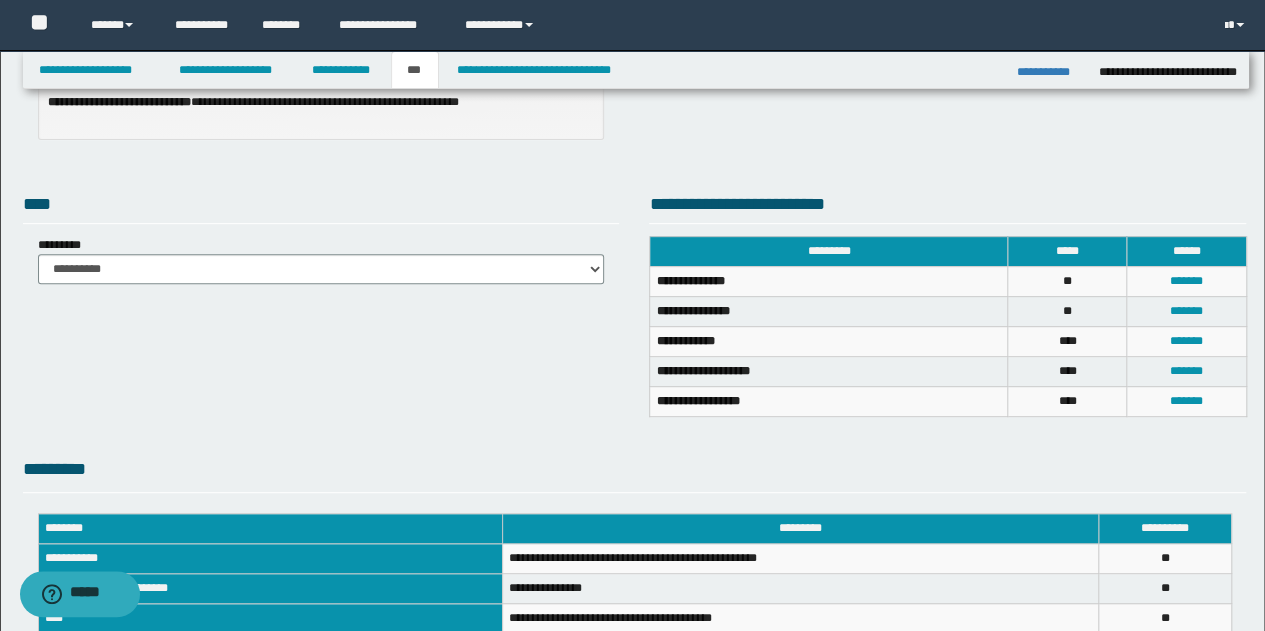 scroll, scrollTop: 629, scrollLeft: 0, axis: vertical 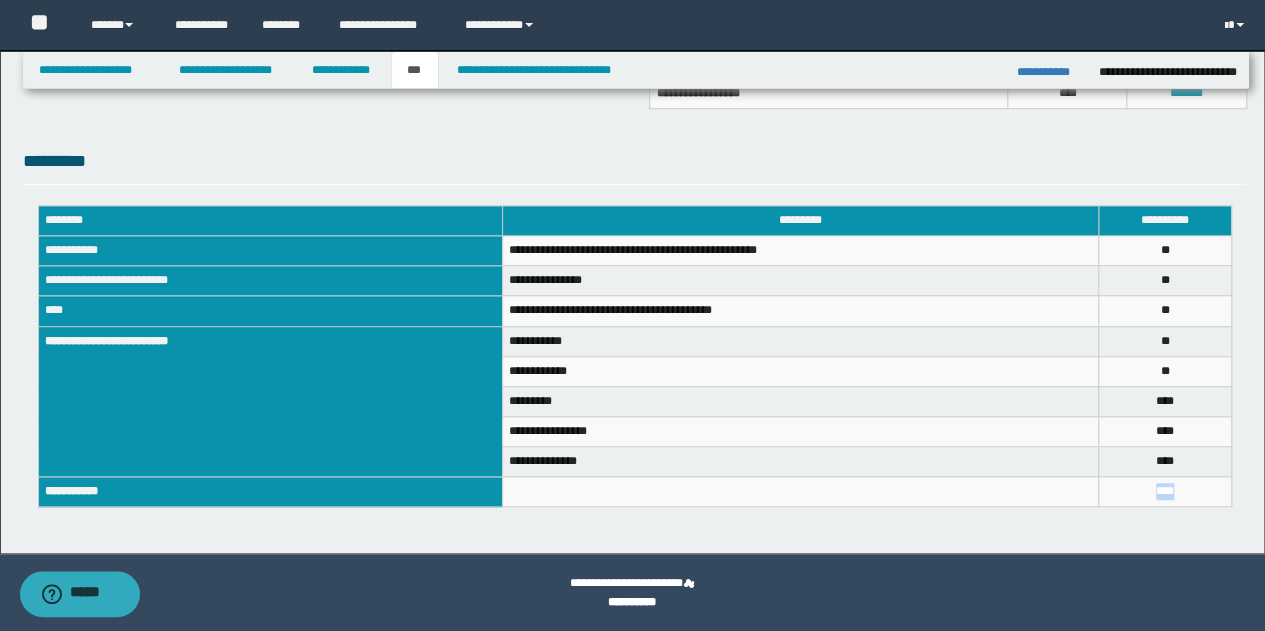 drag, startPoint x: 1199, startPoint y: 488, endPoint x: 1110, endPoint y: 493, distance: 89.140335 